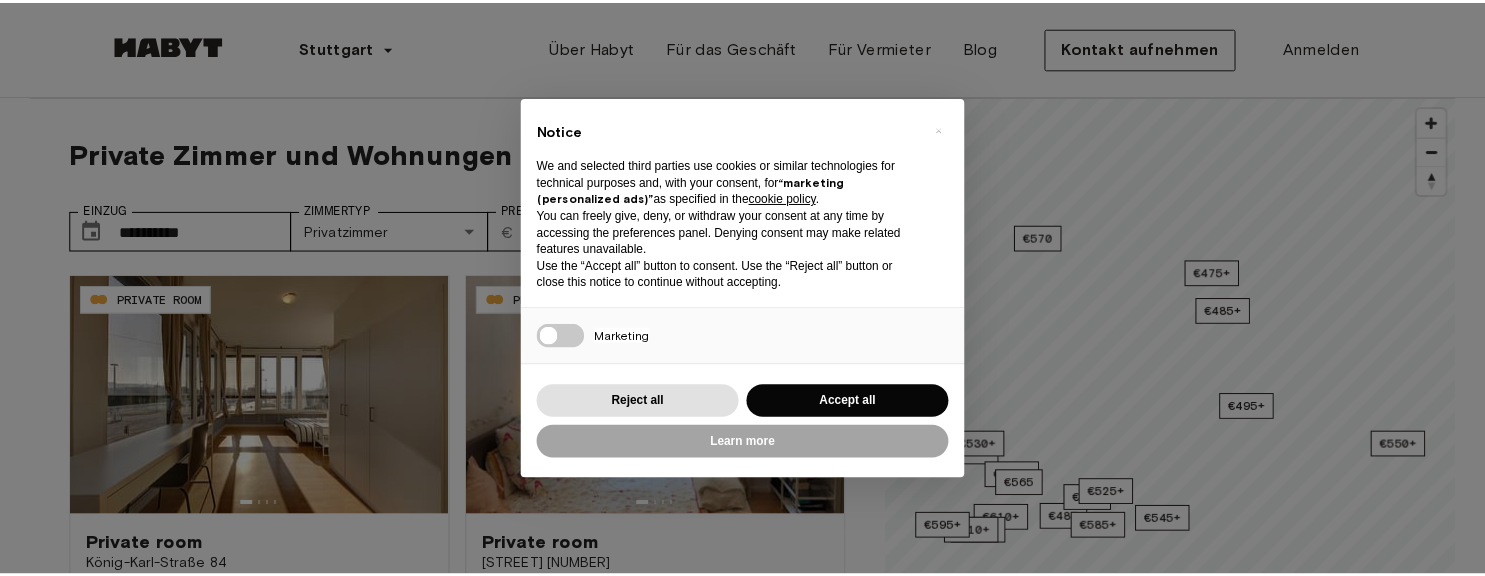 scroll, scrollTop: 0, scrollLeft: 0, axis: both 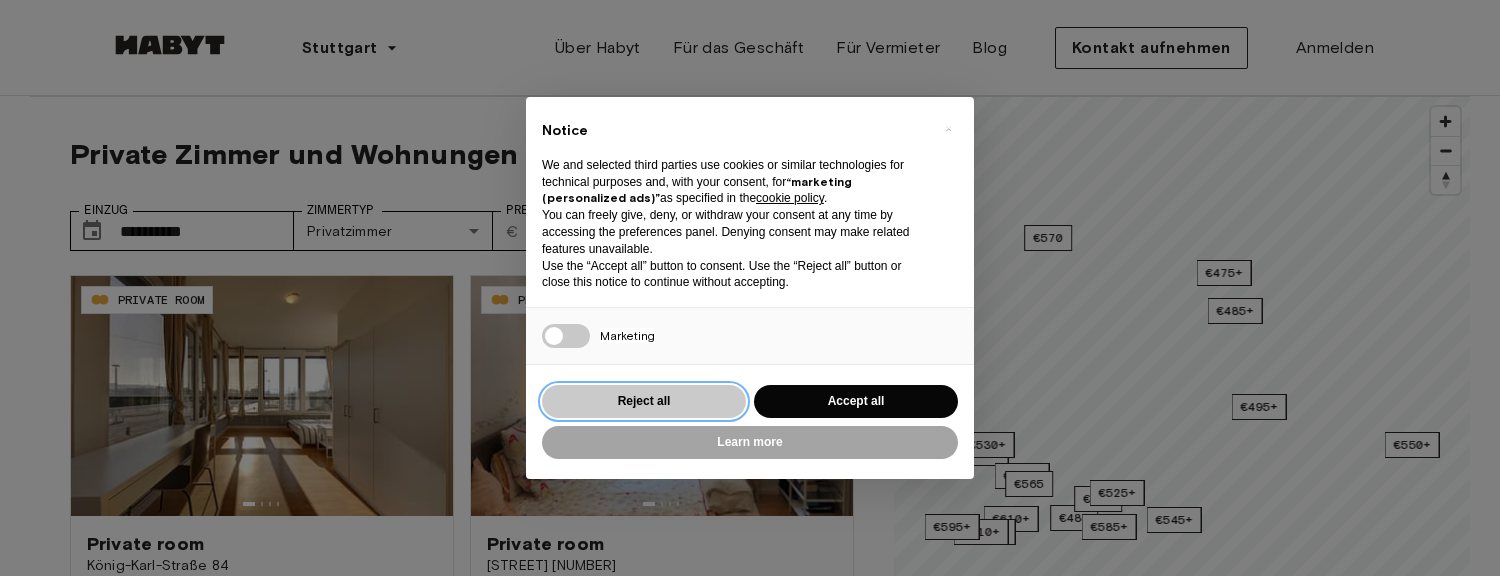 click on "Reject all" at bounding box center [644, 401] 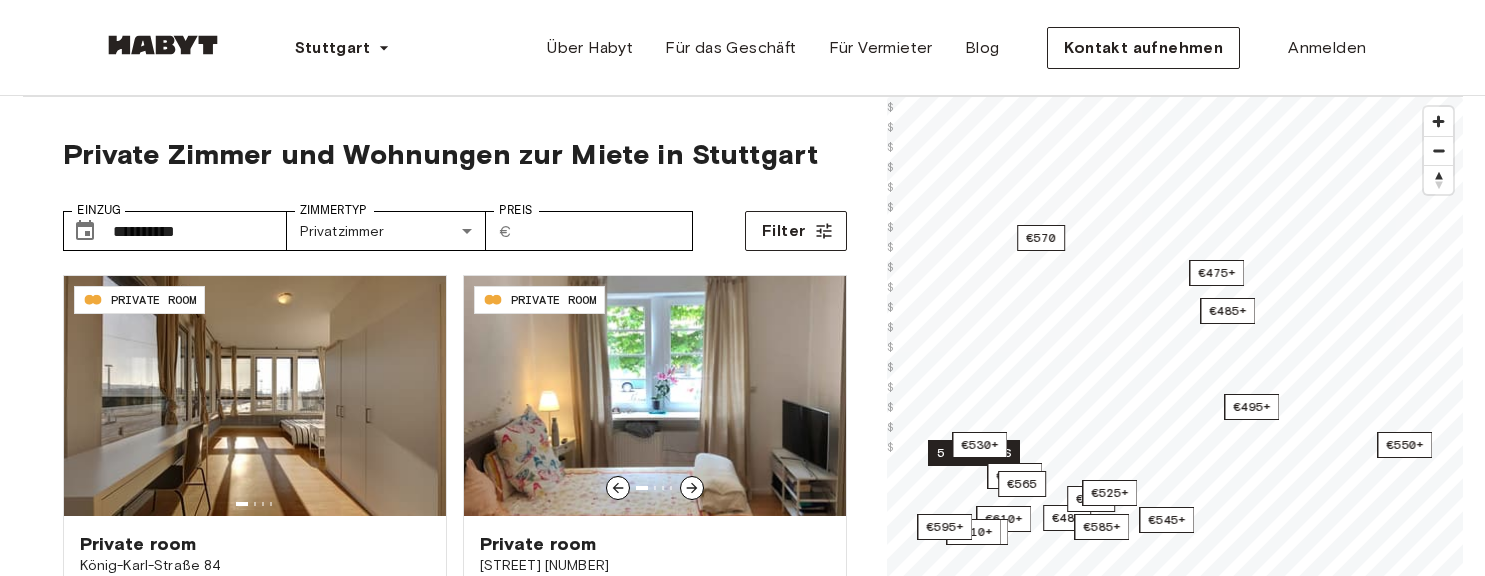 scroll, scrollTop: 0, scrollLeft: 0, axis: both 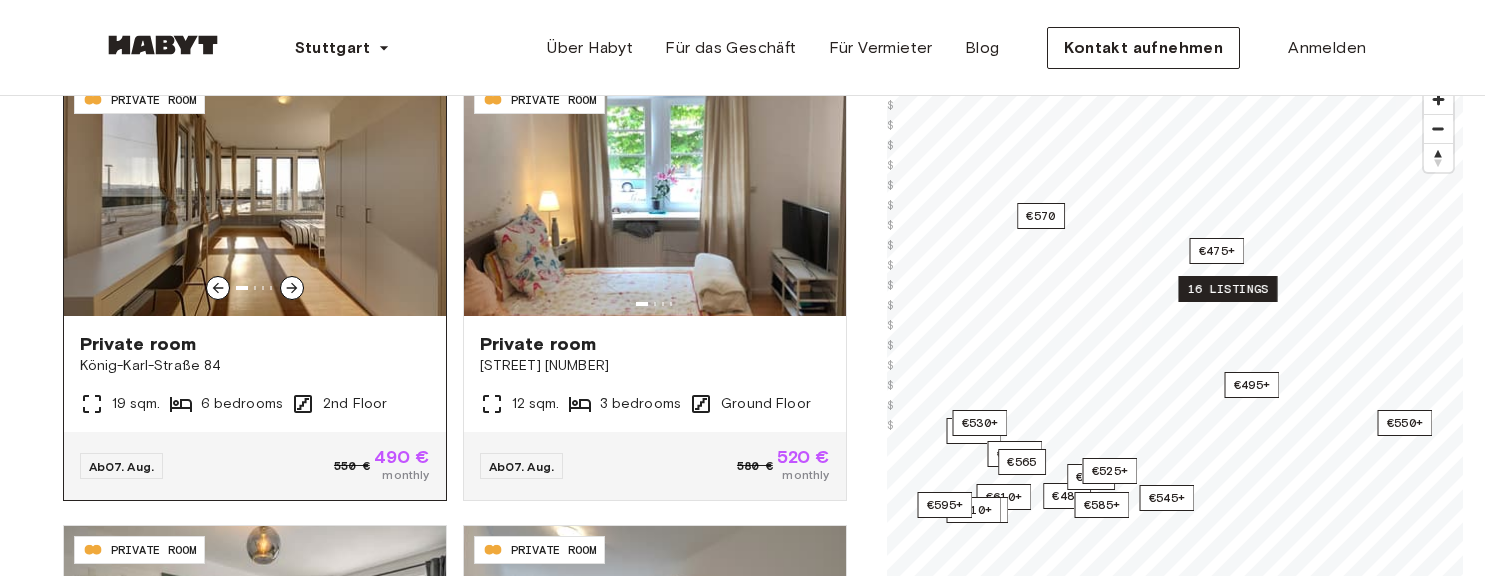 click 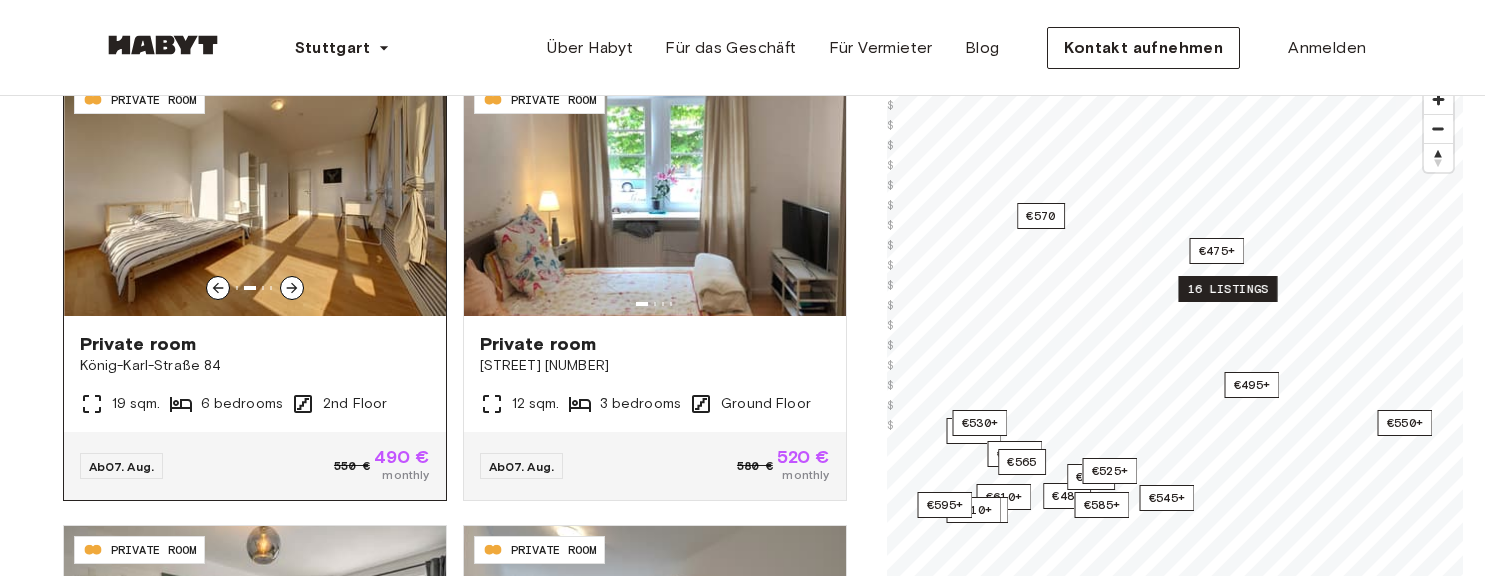 click 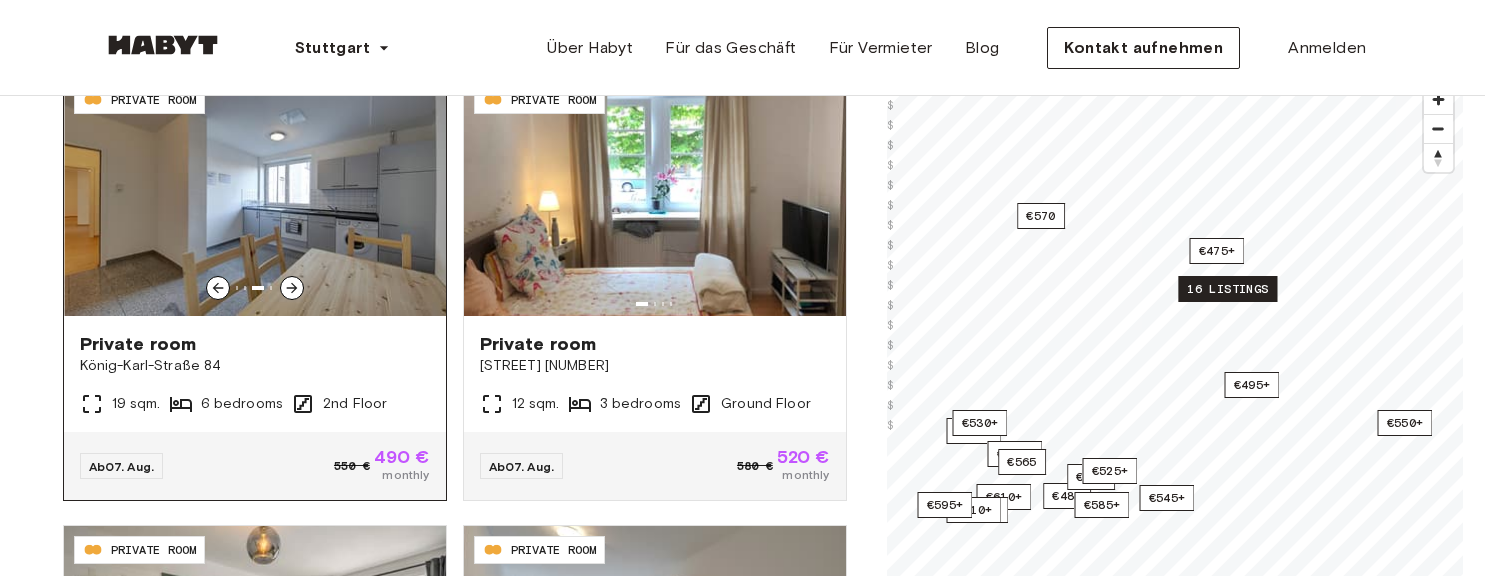 click 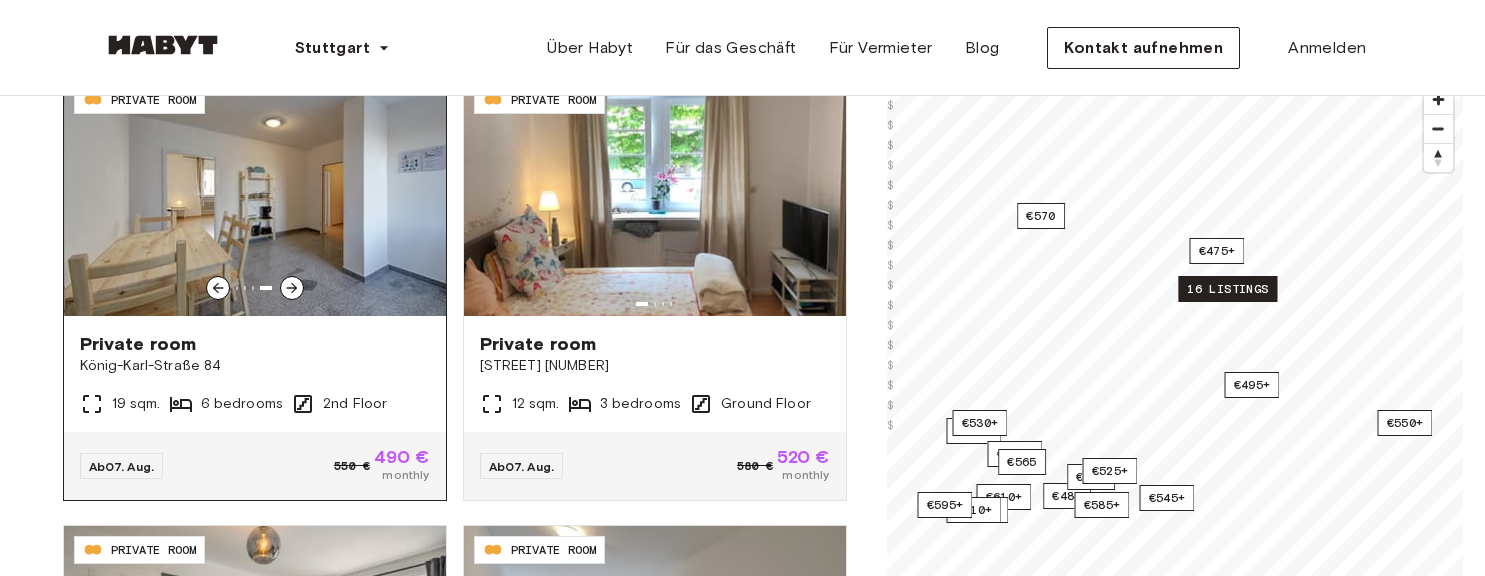 click 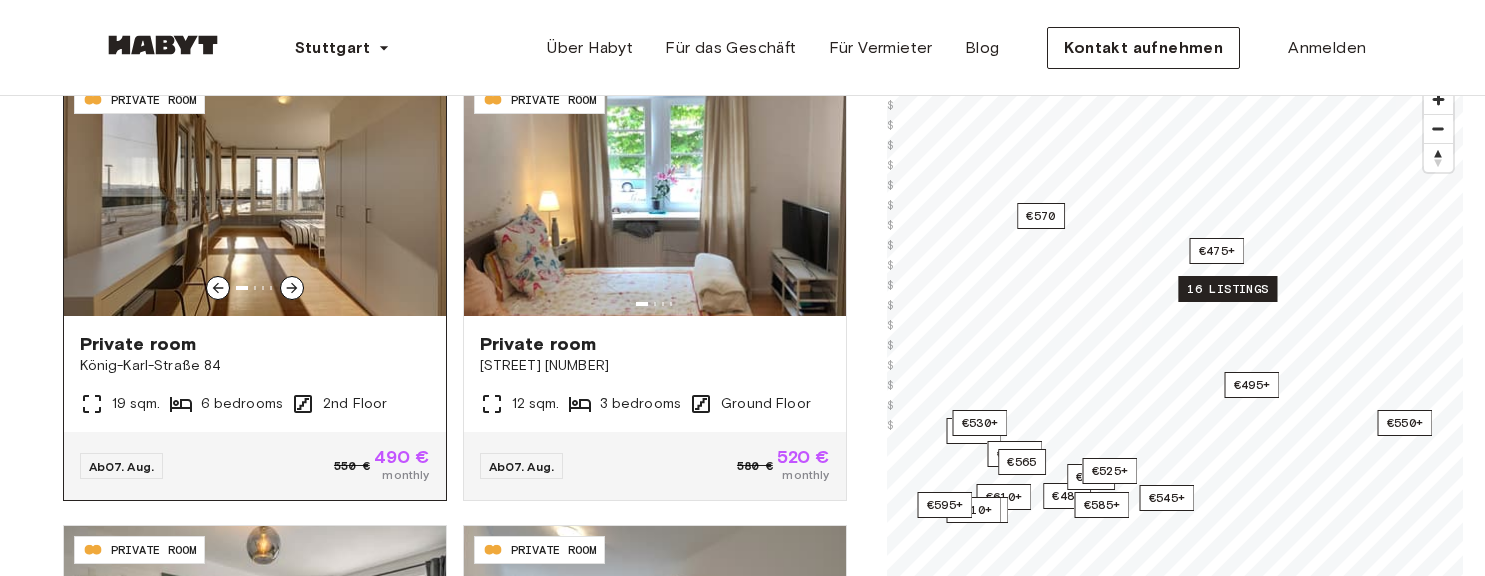 scroll, scrollTop: 100, scrollLeft: 0, axis: vertical 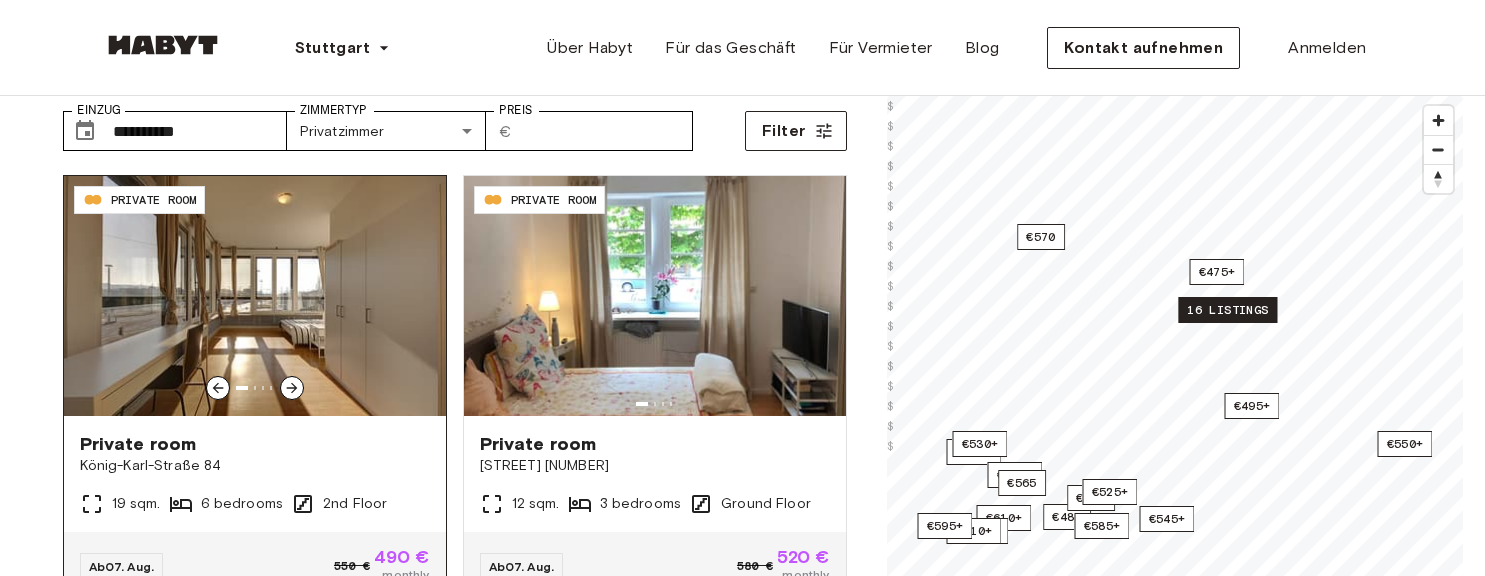 click 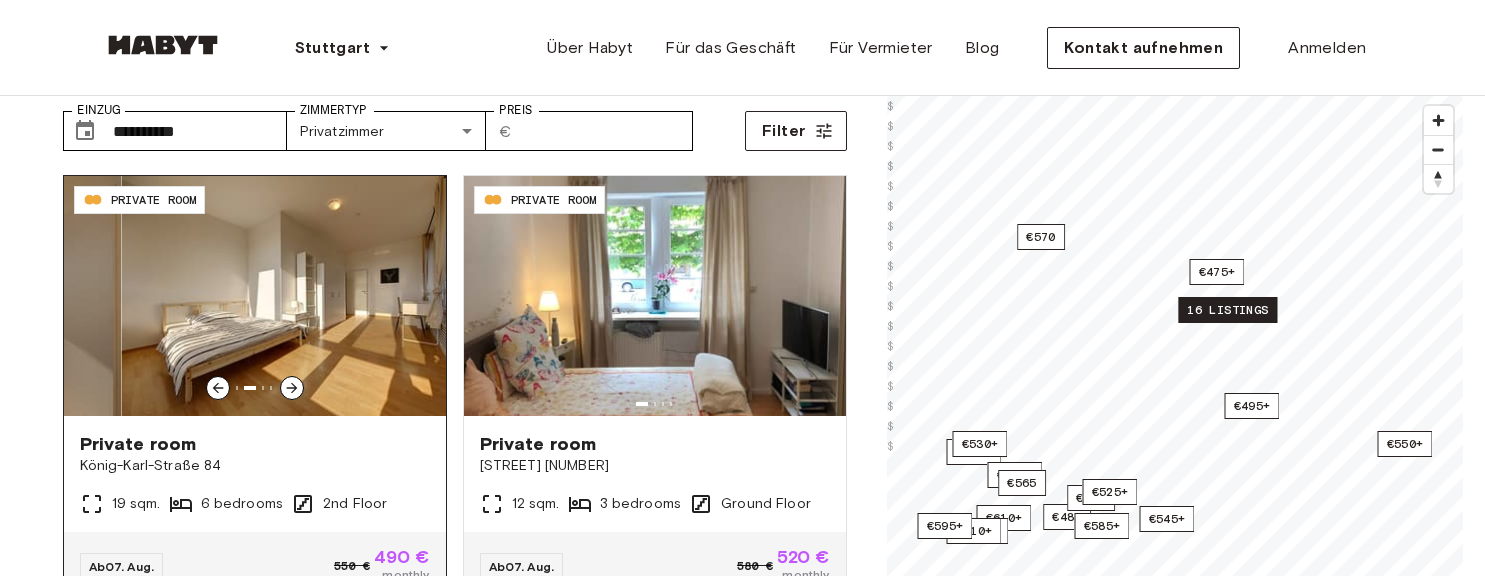 click 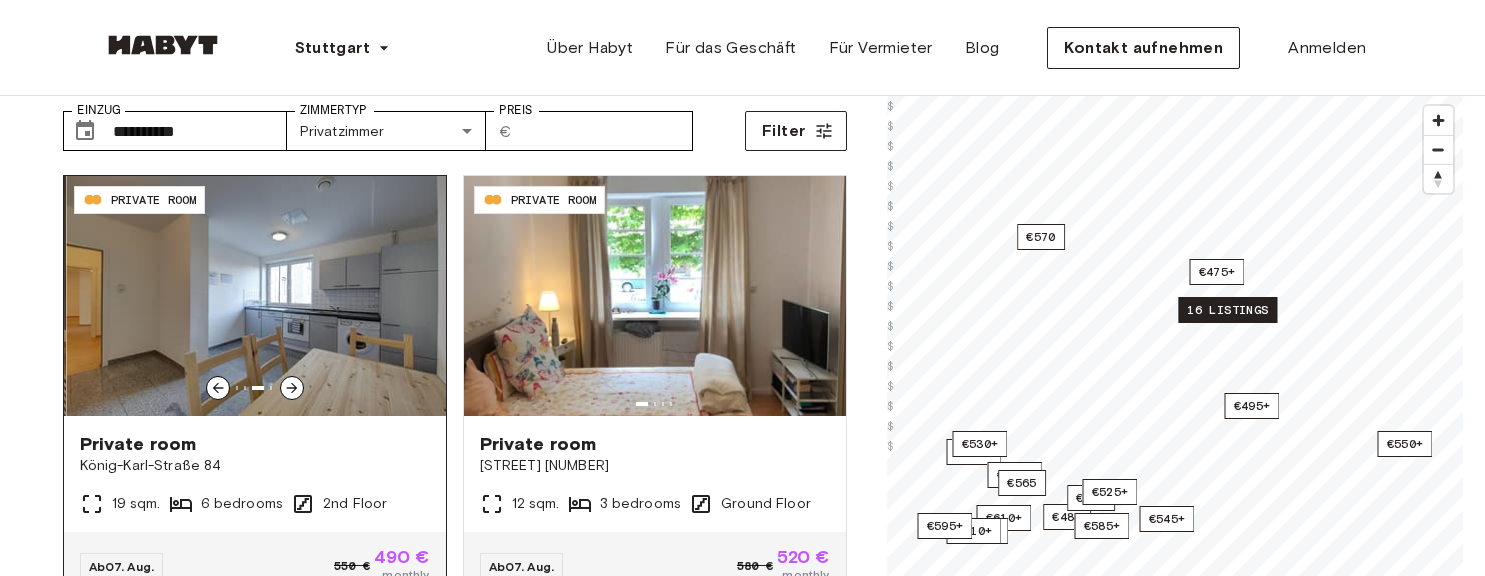 click 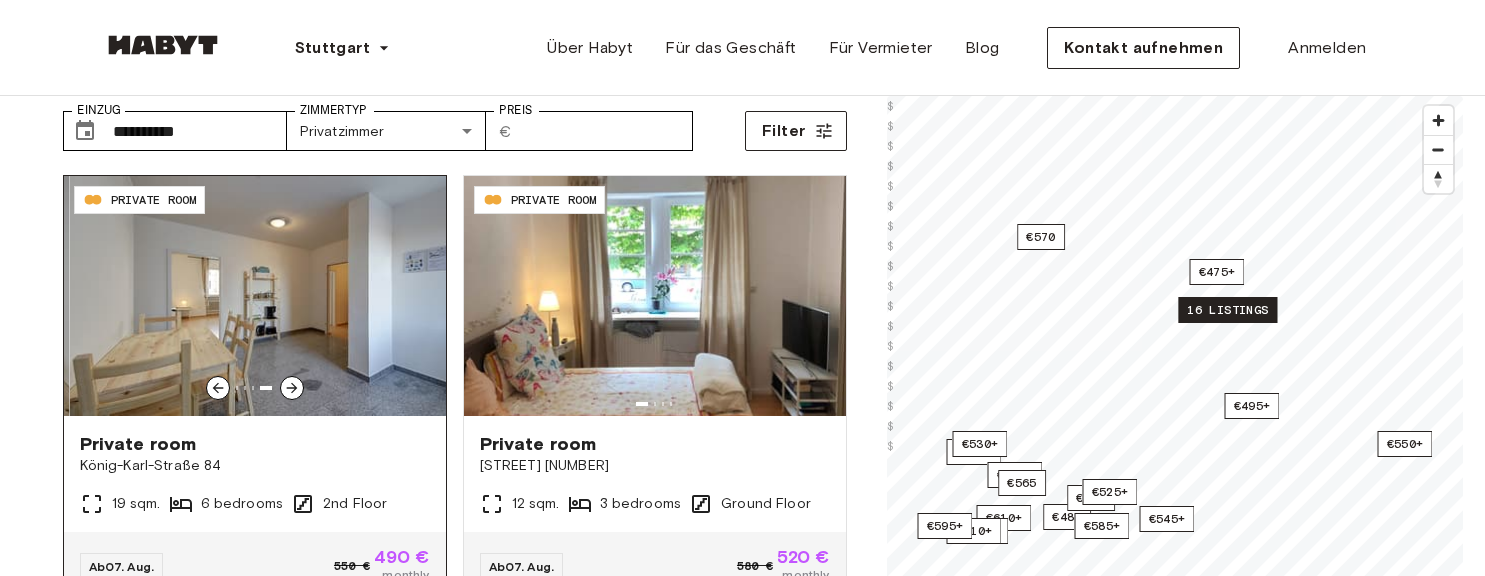 click 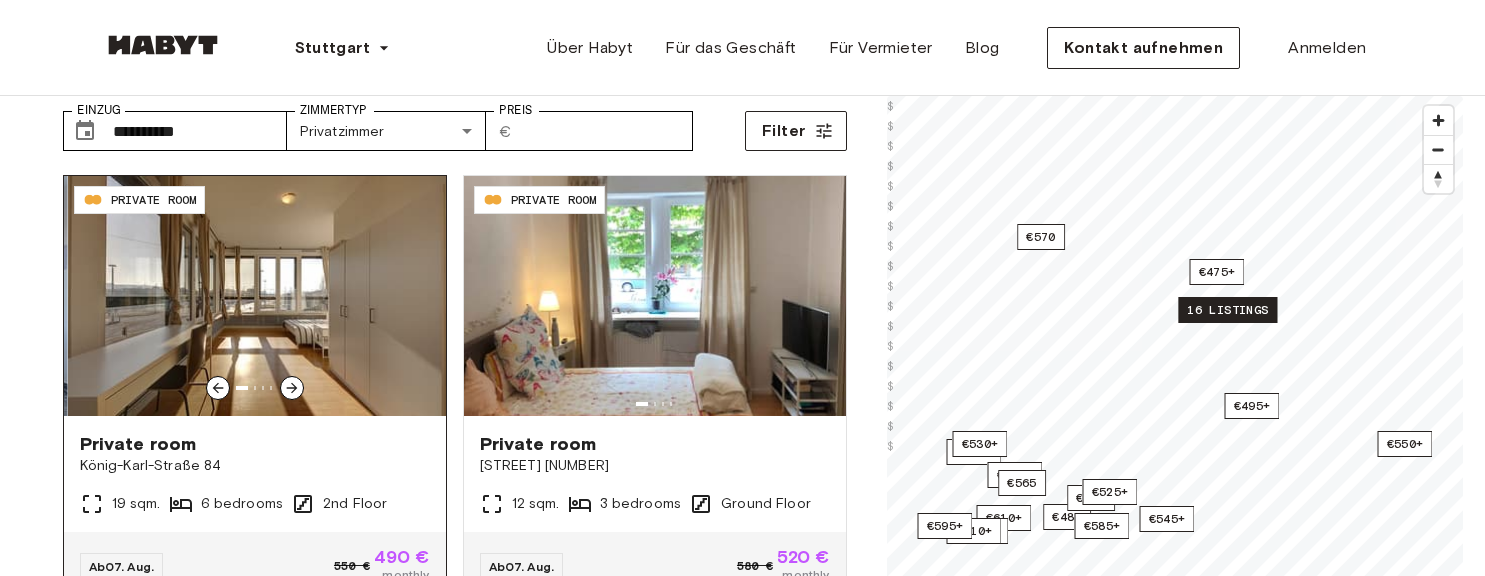 click 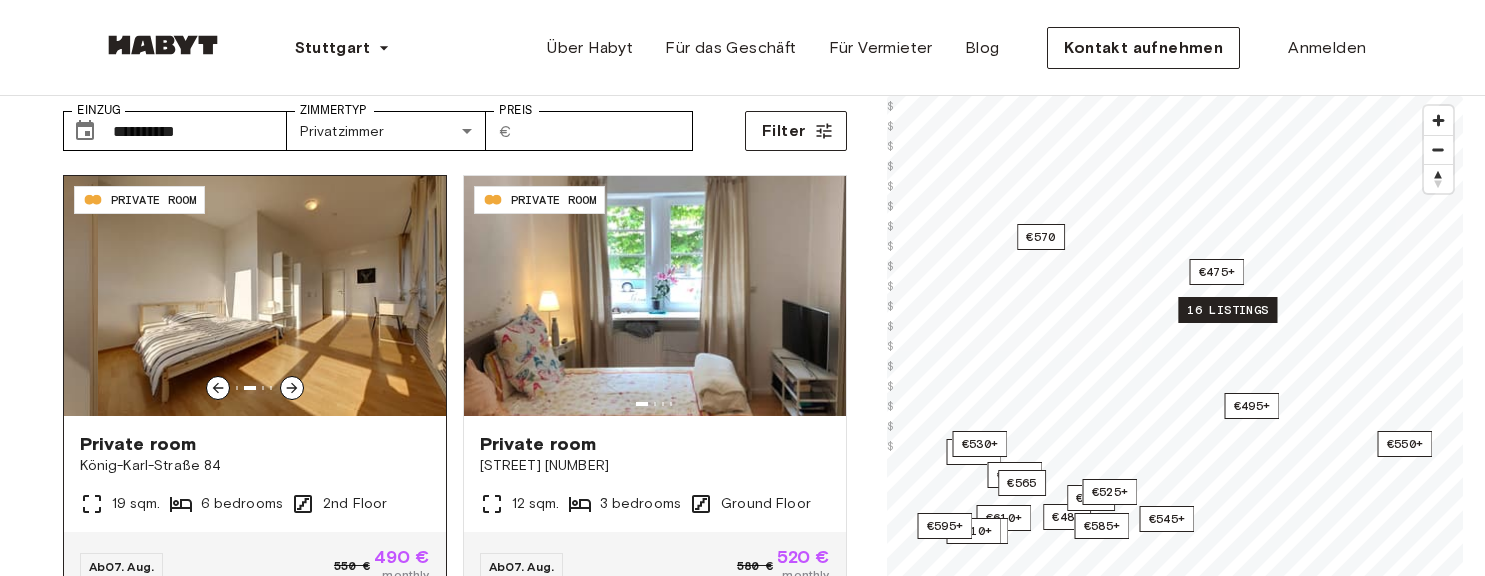 click 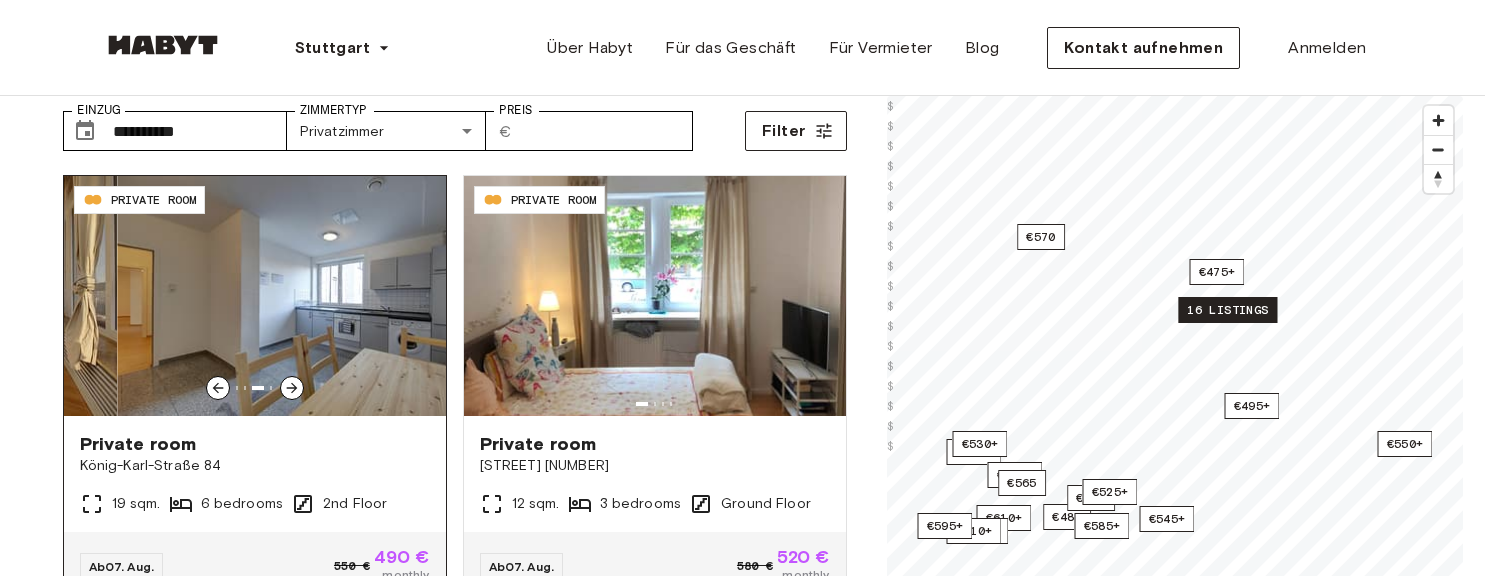 click 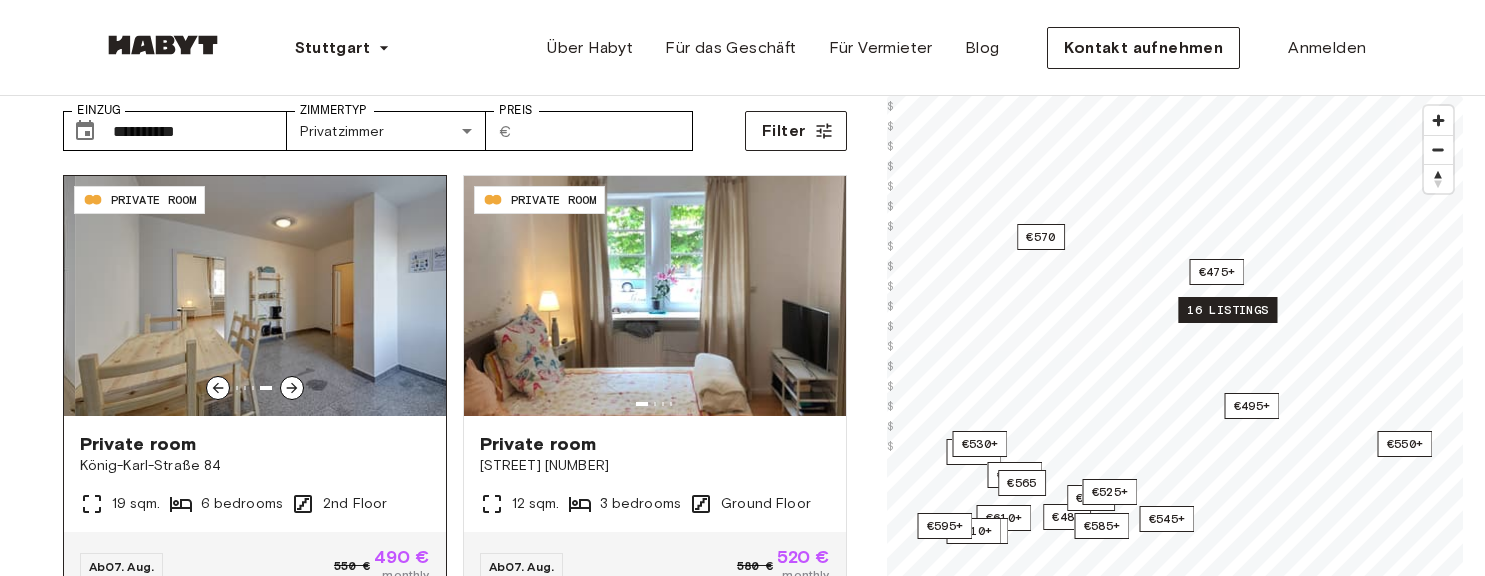 click 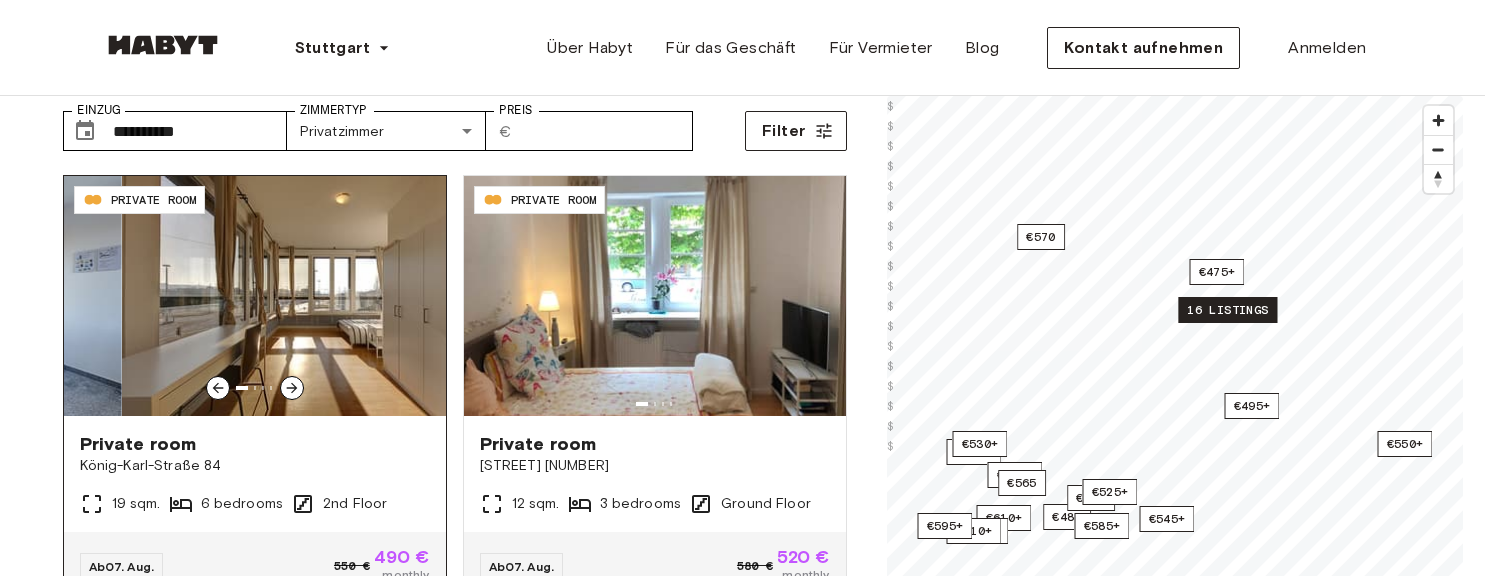 click 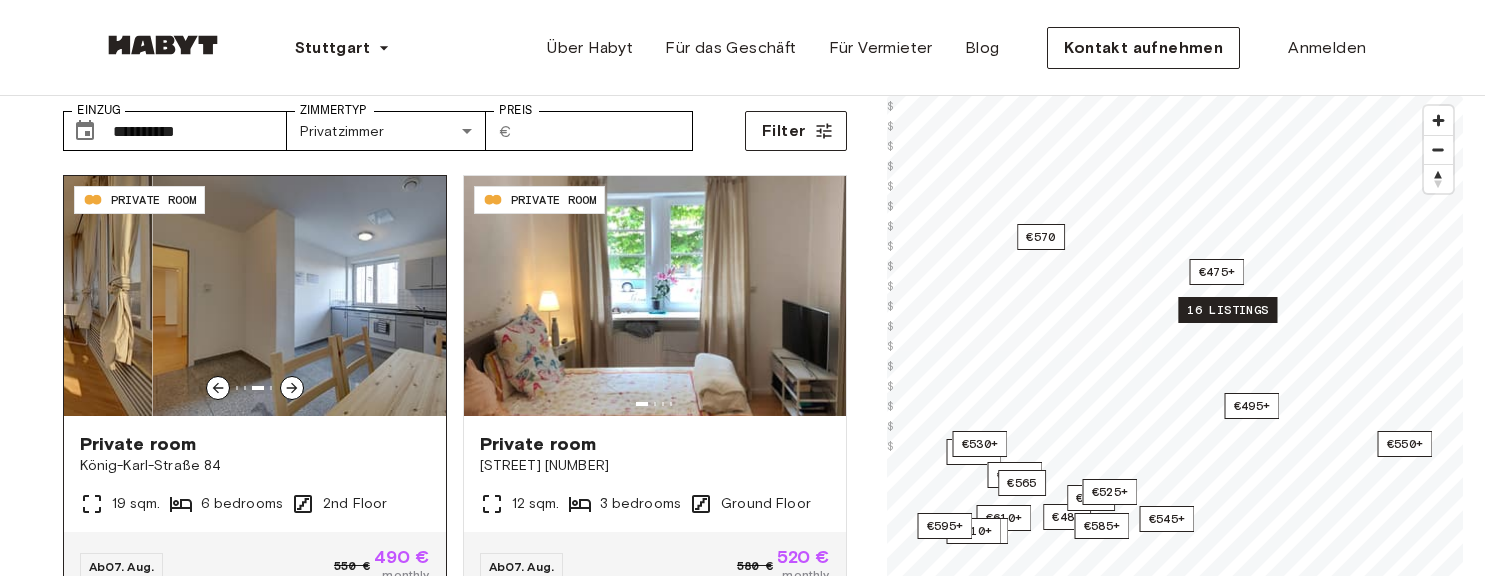 click 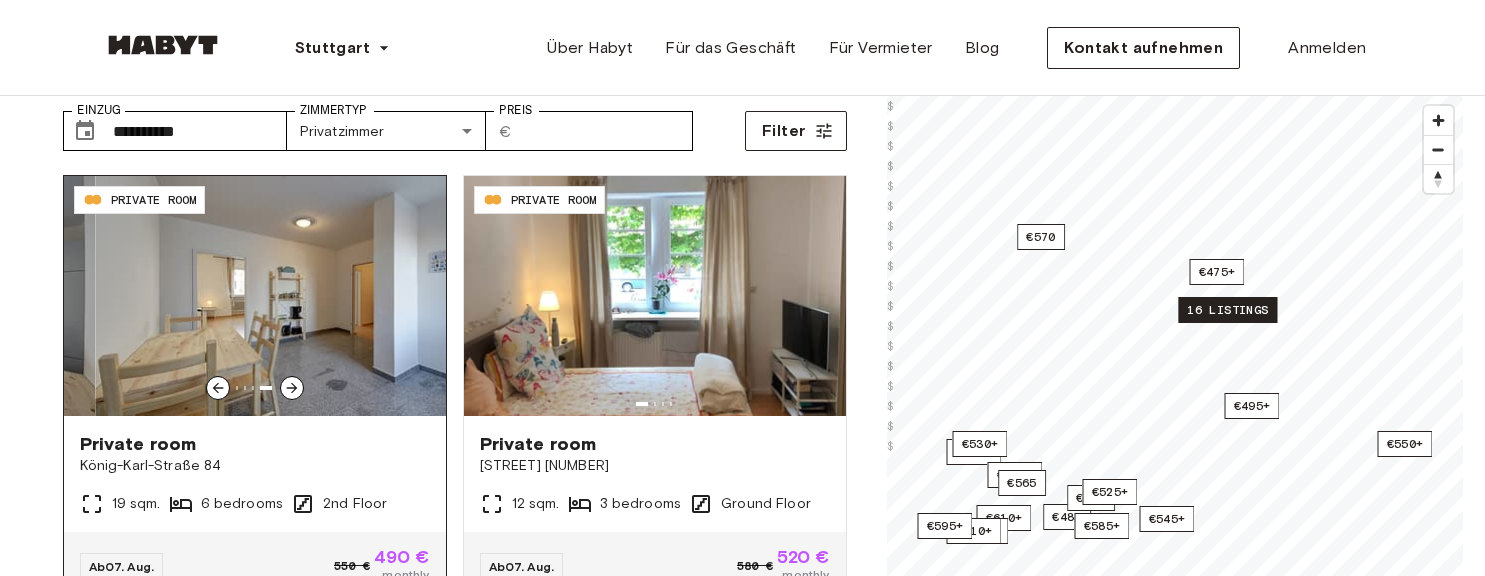 click 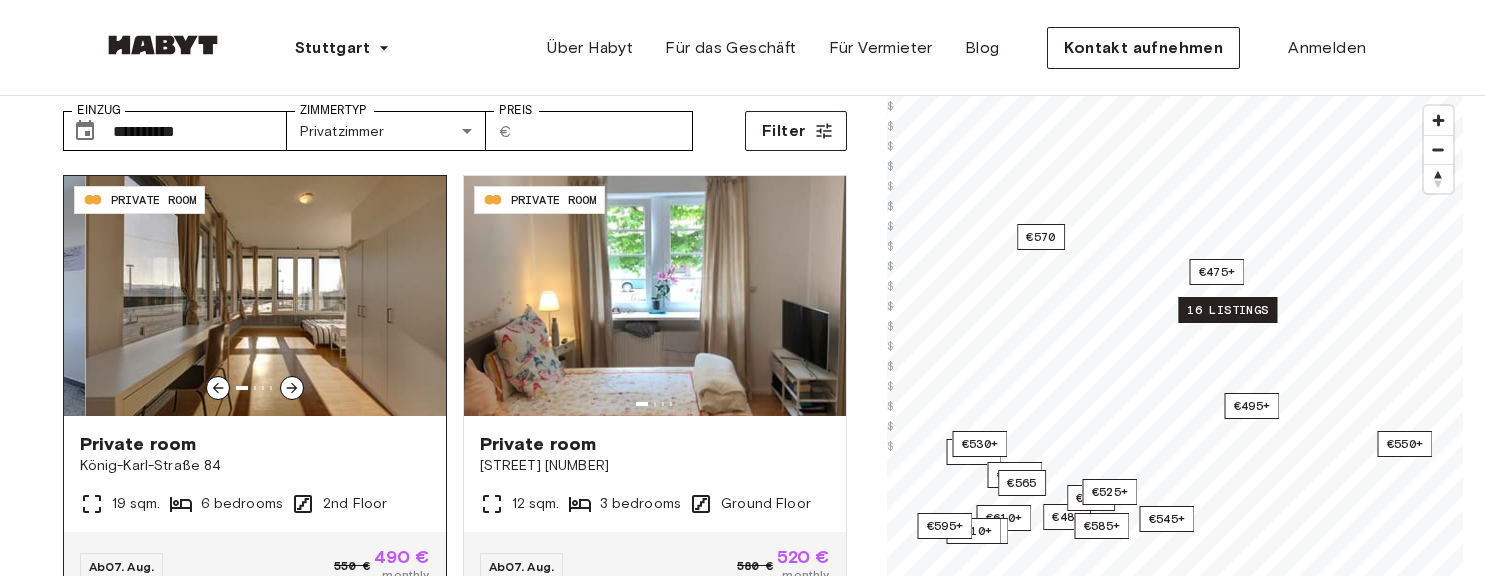 click 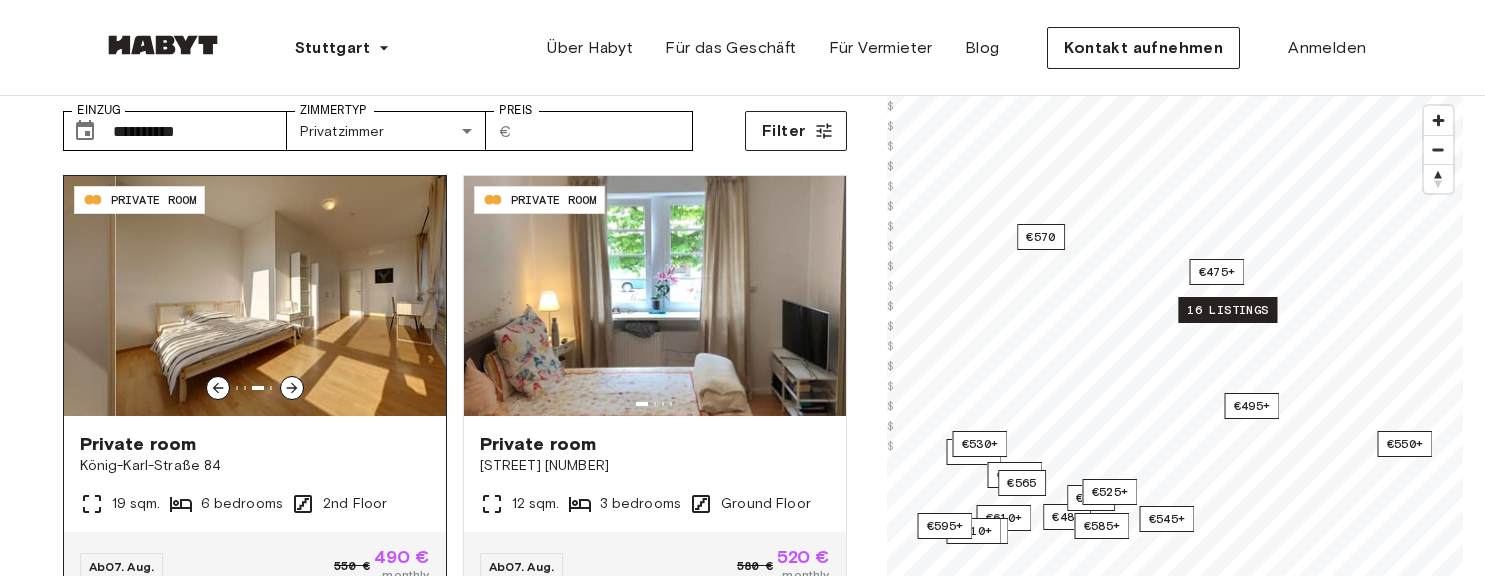click 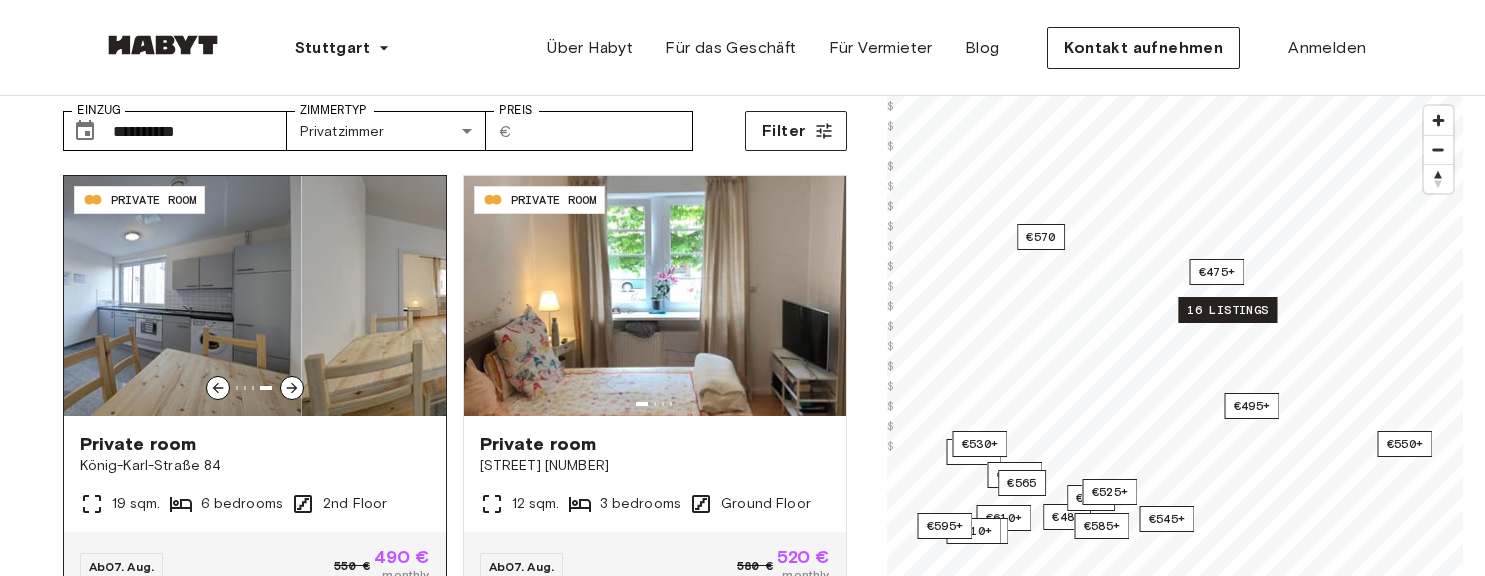 click 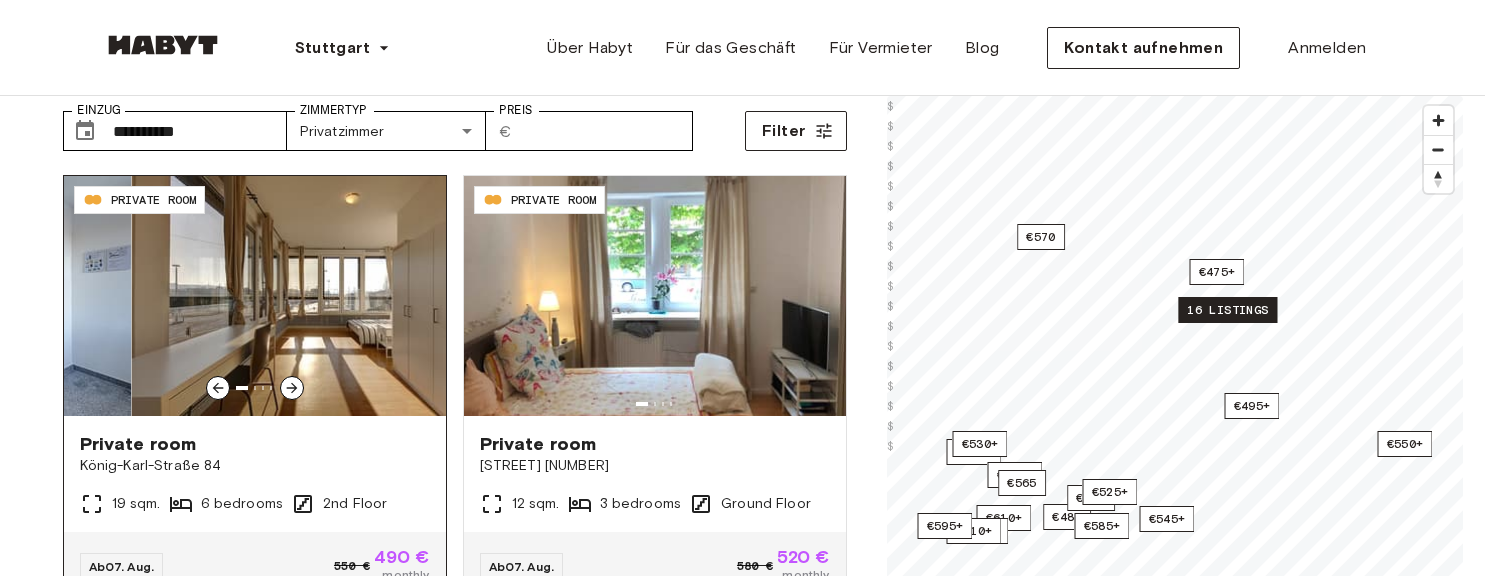 click 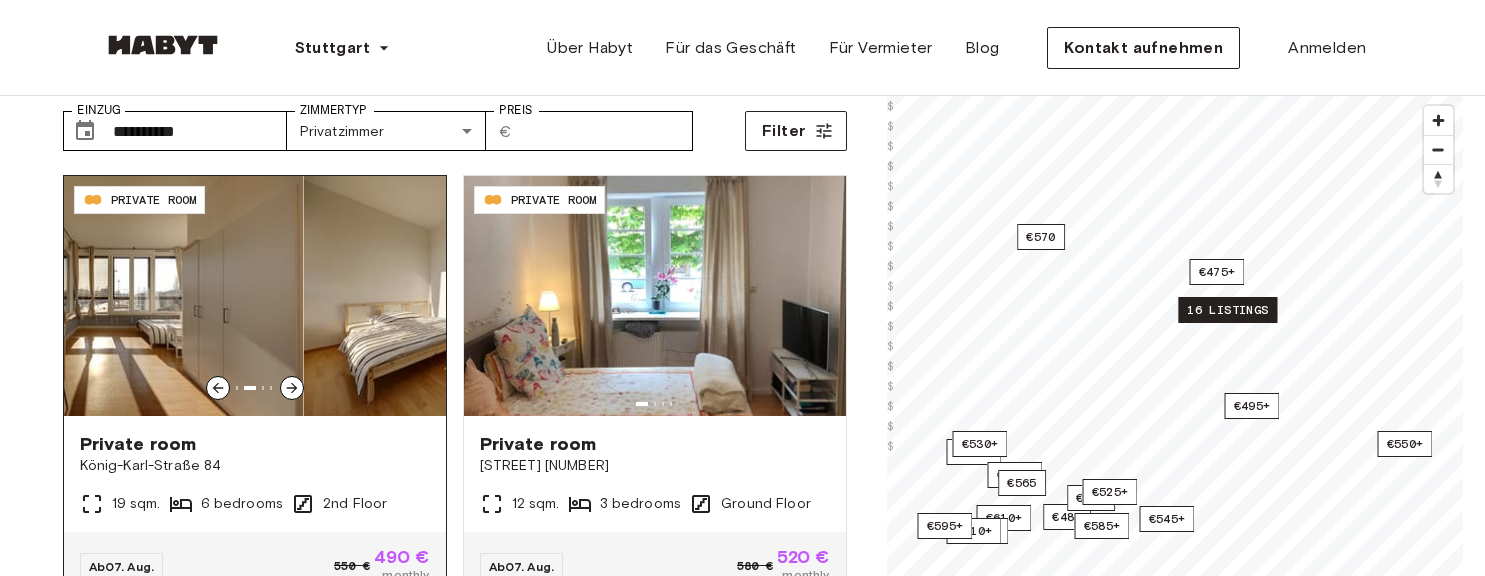click 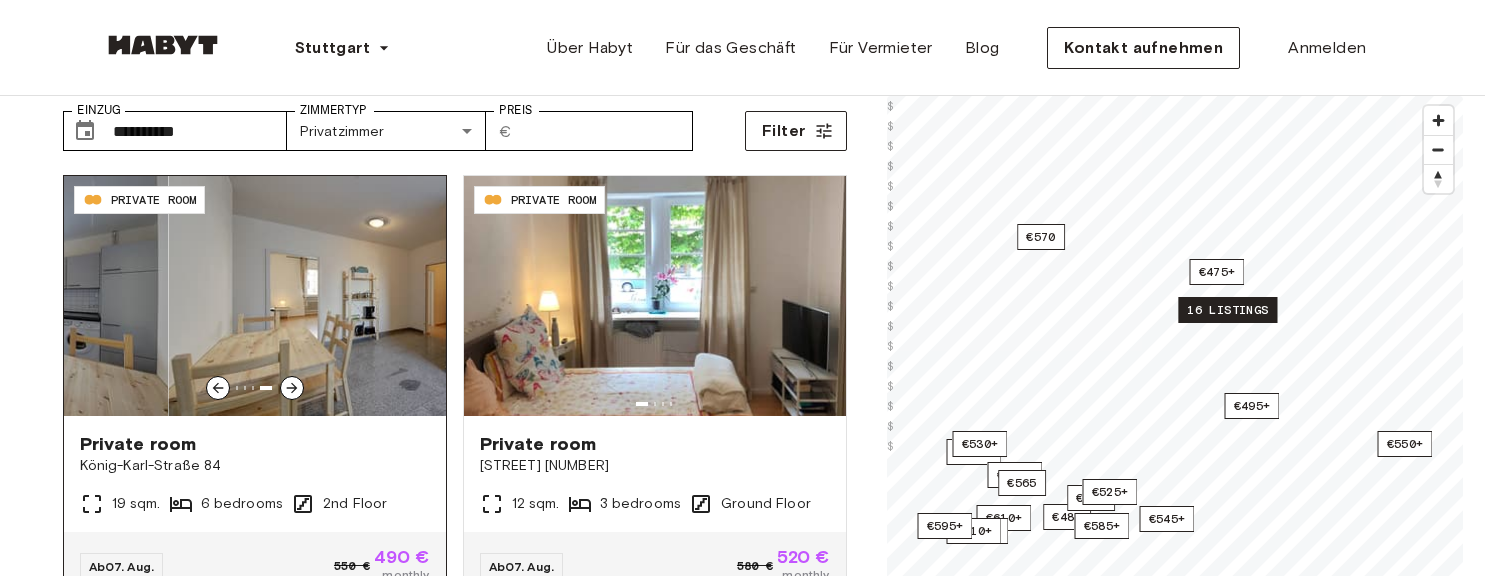 click 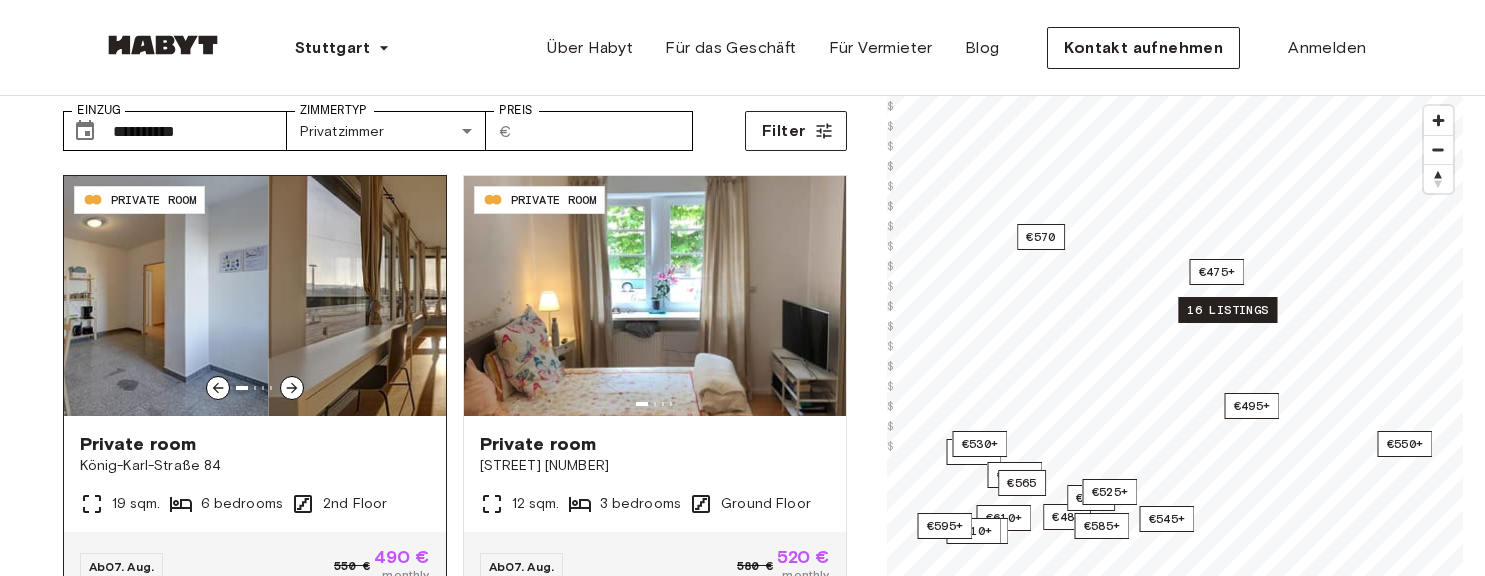 click 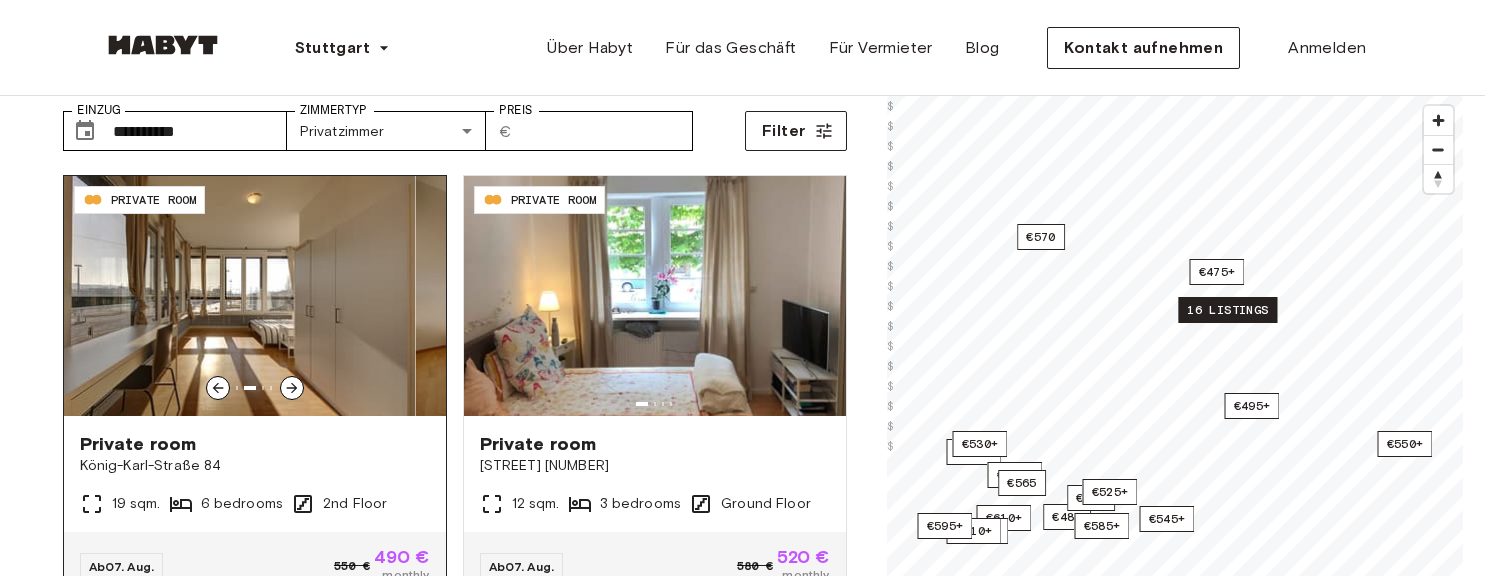 click 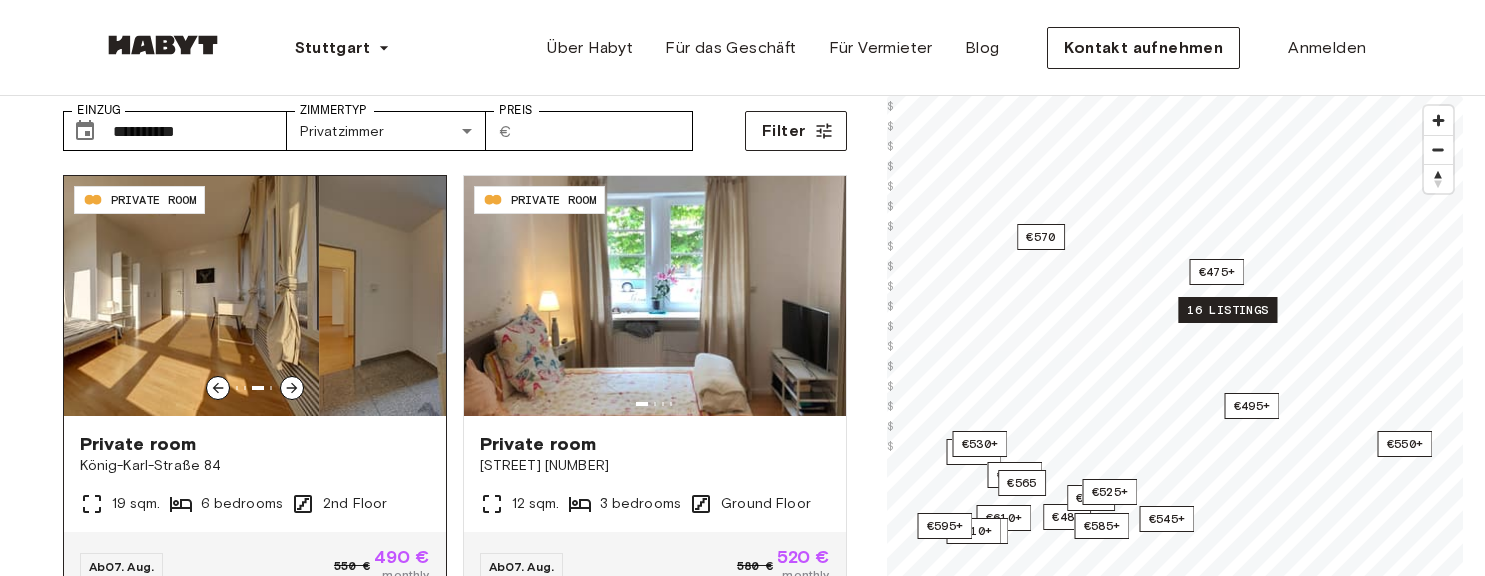click 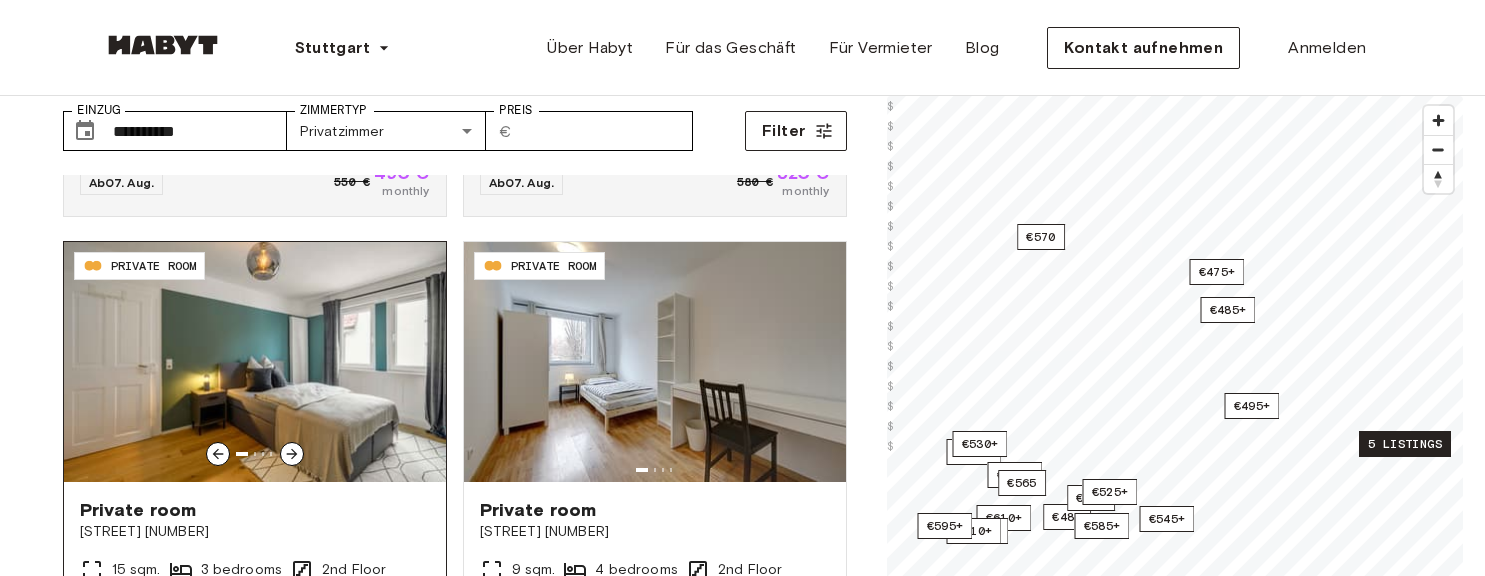 scroll, scrollTop: 500, scrollLeft: 0, axis: vertical 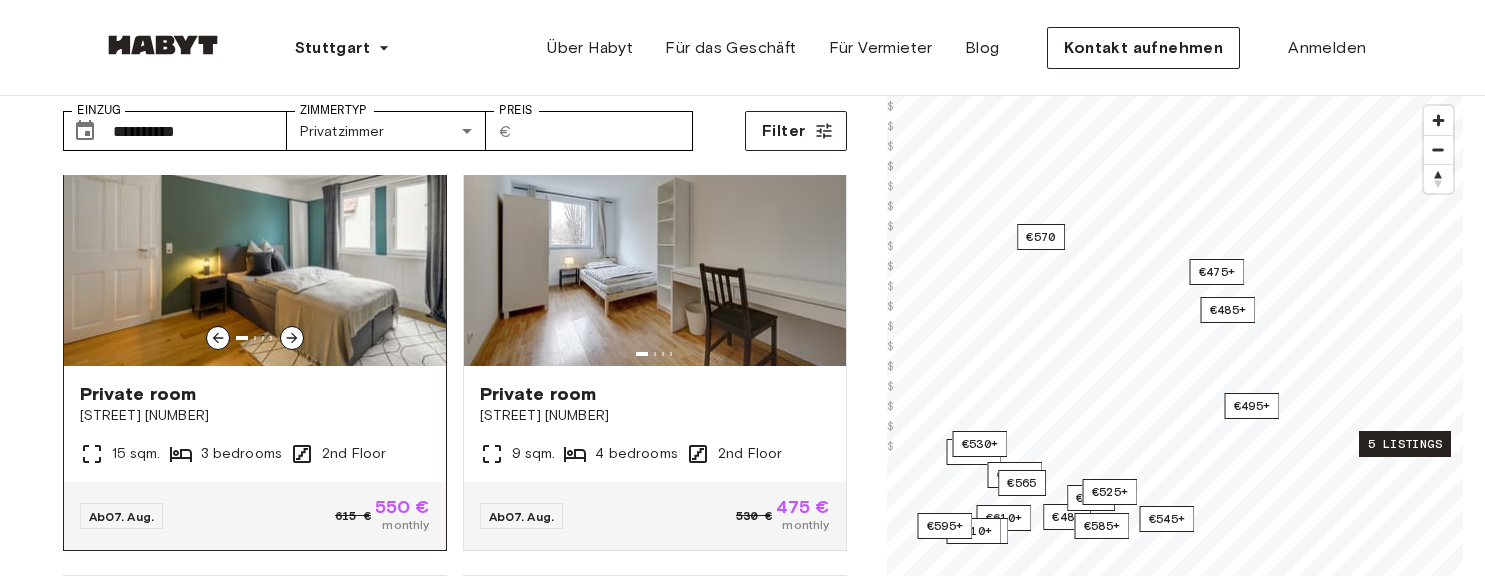 click 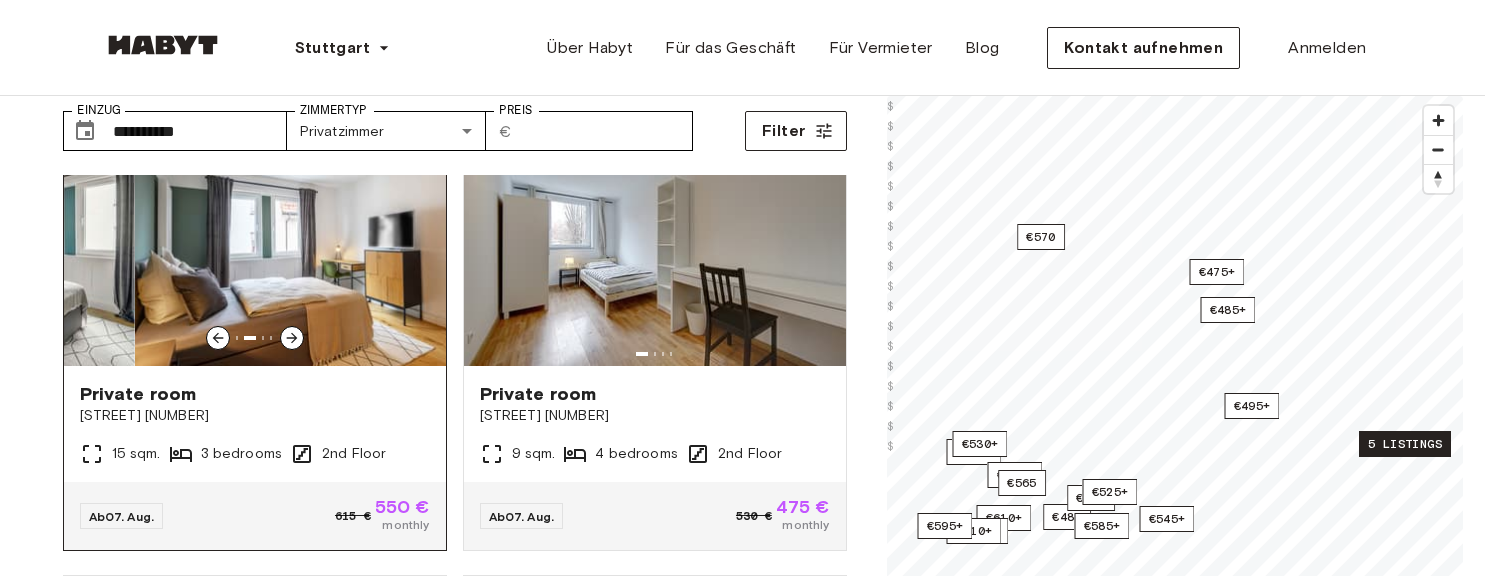 click 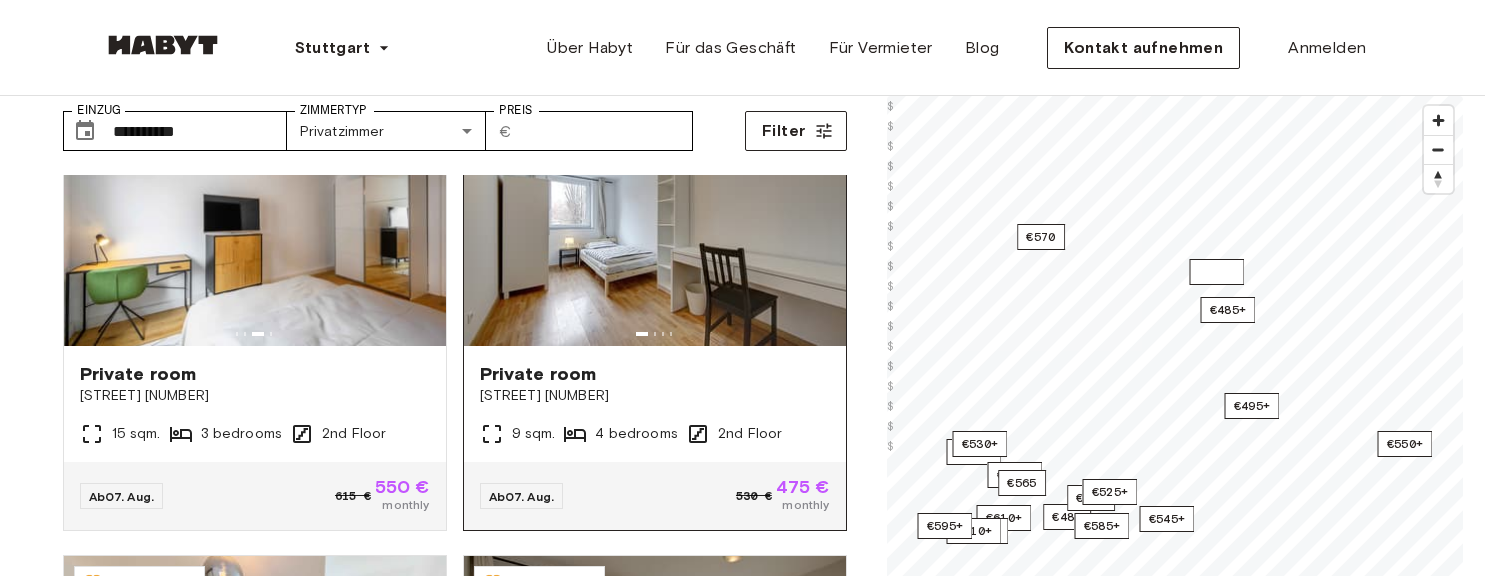 scroll, scrollTop: 500, scrollLeft: 0, axis: vertical 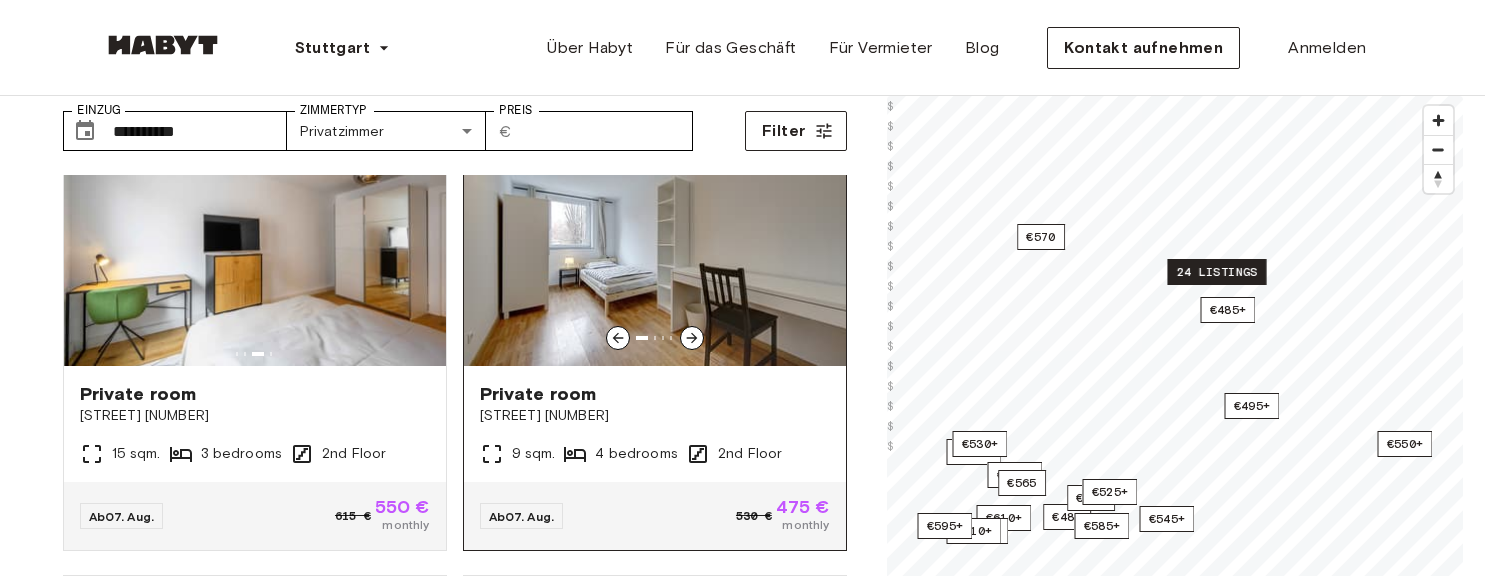 click at bounding box center (692, 338) 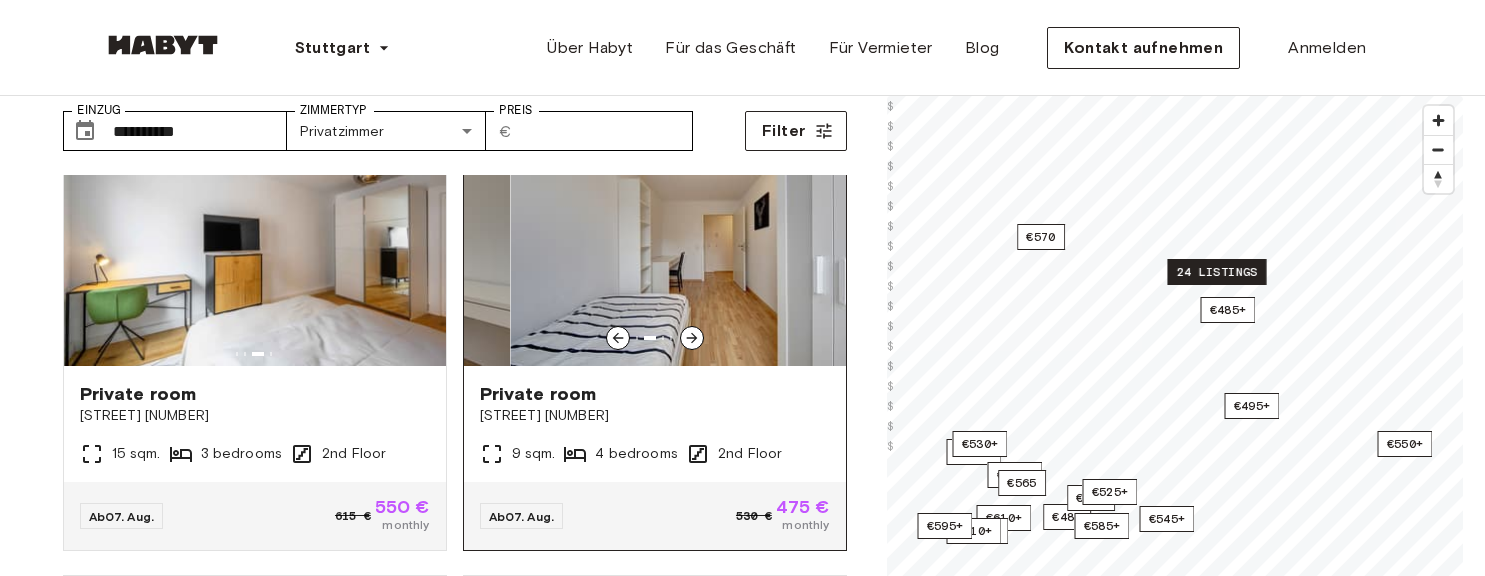 click at bounding box center (692, 338) 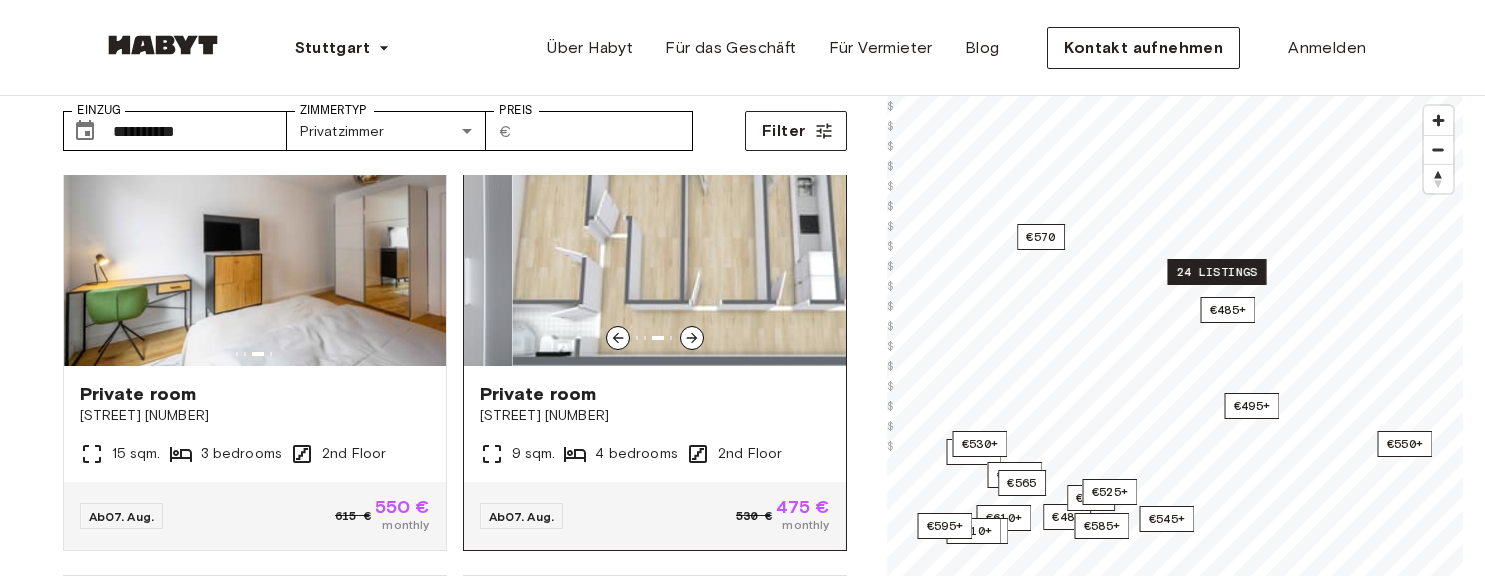 click at bounding box center [692, 338] 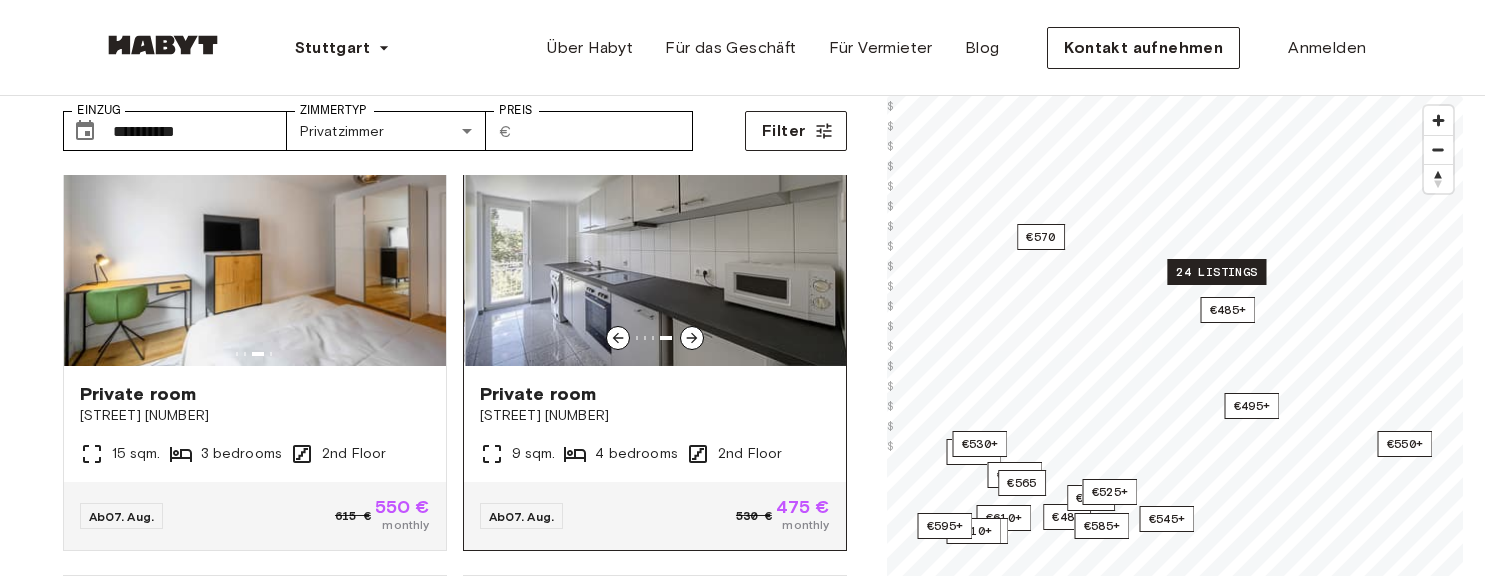 click 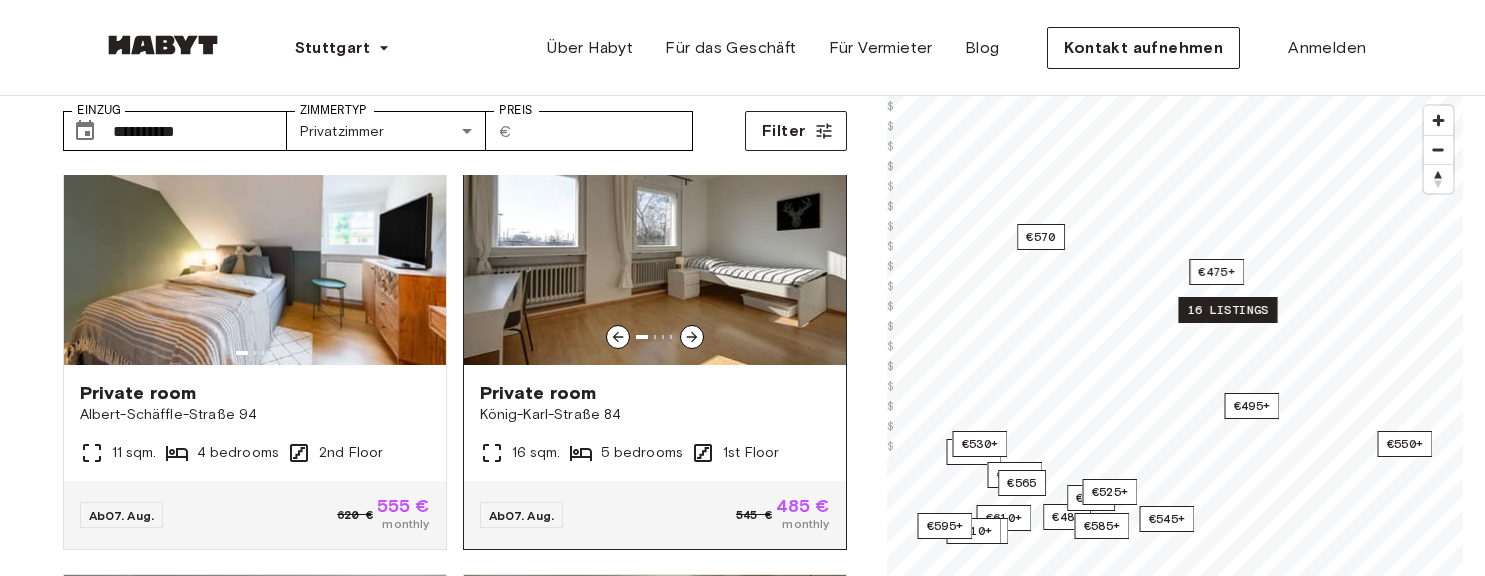 scroll, scrollTop: 1000, scrollLeft: 0, axis: vertical 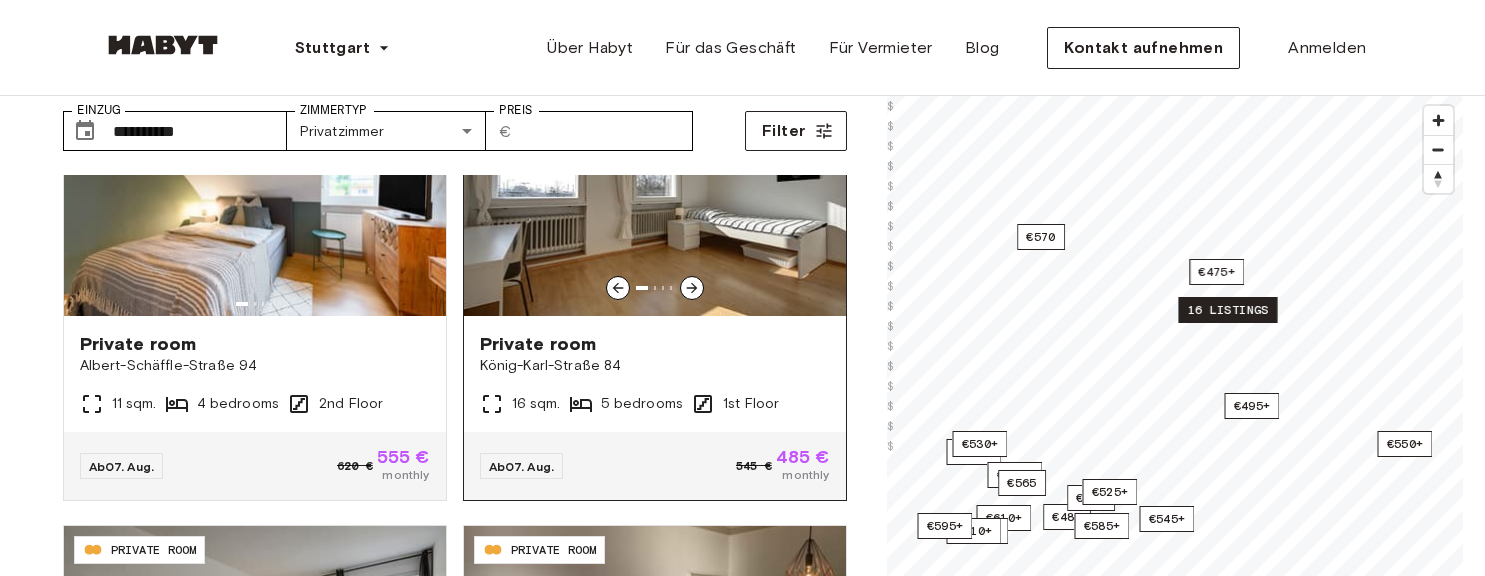 click 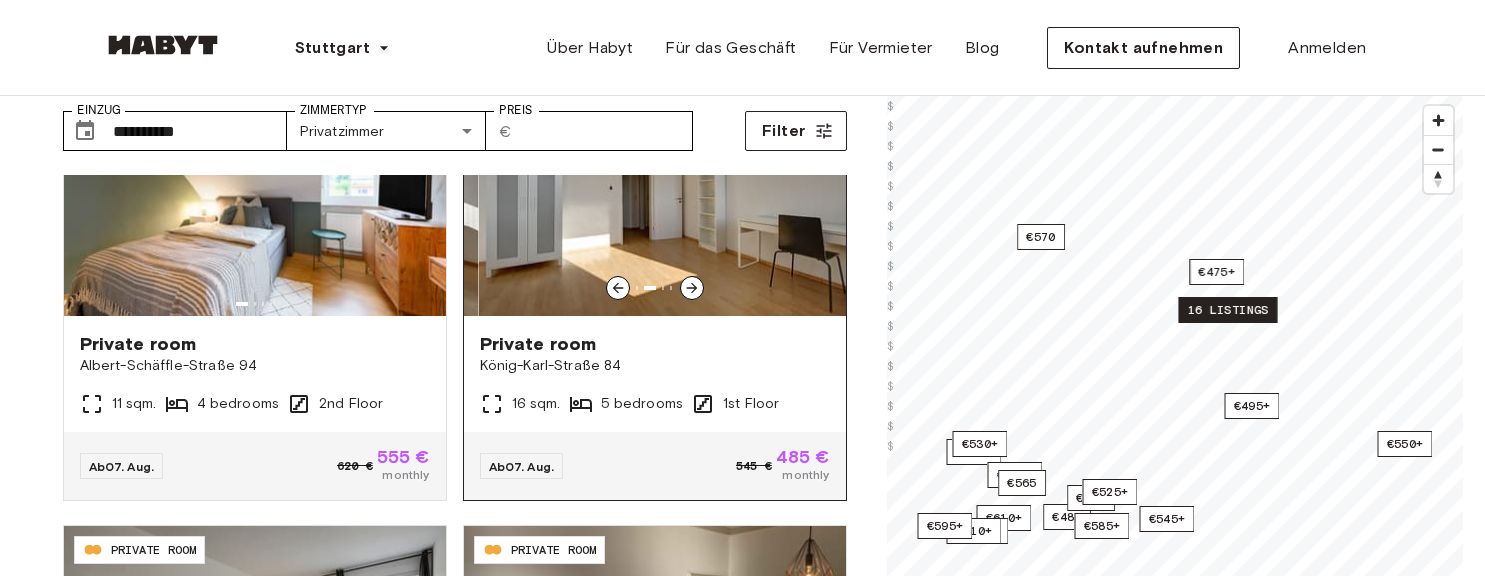 click 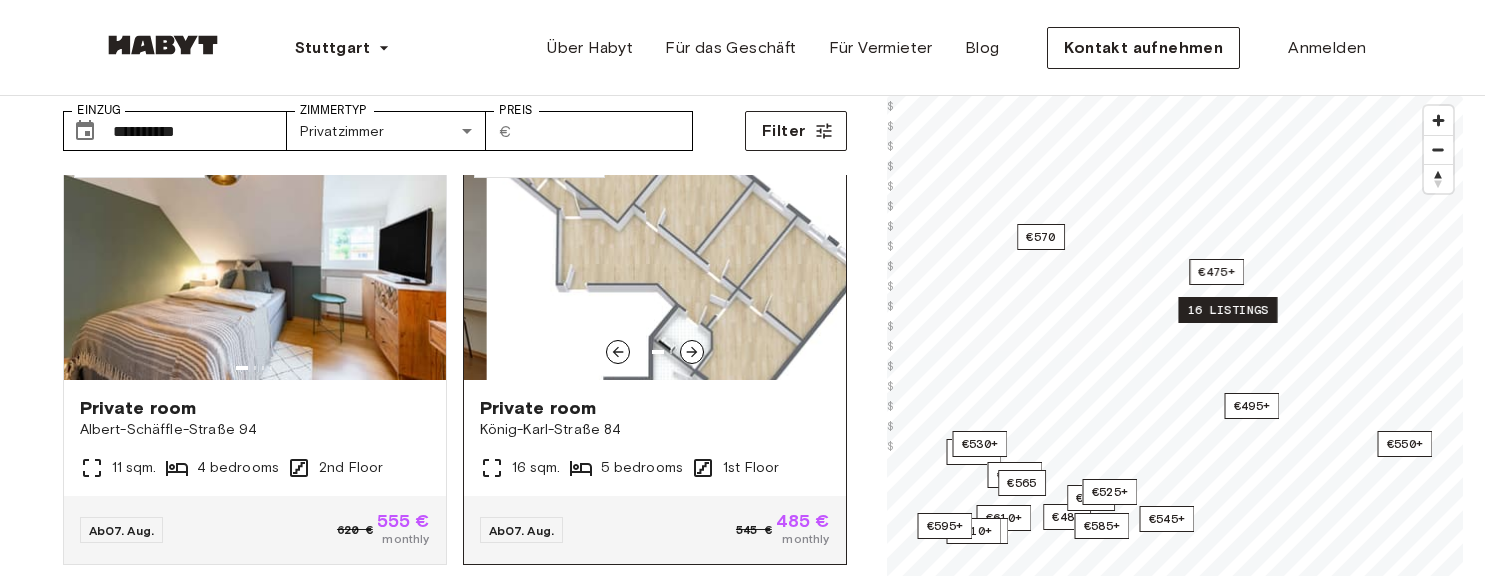 scroll, scrollTop: 900, scrollLeft: 0, axis: vertical 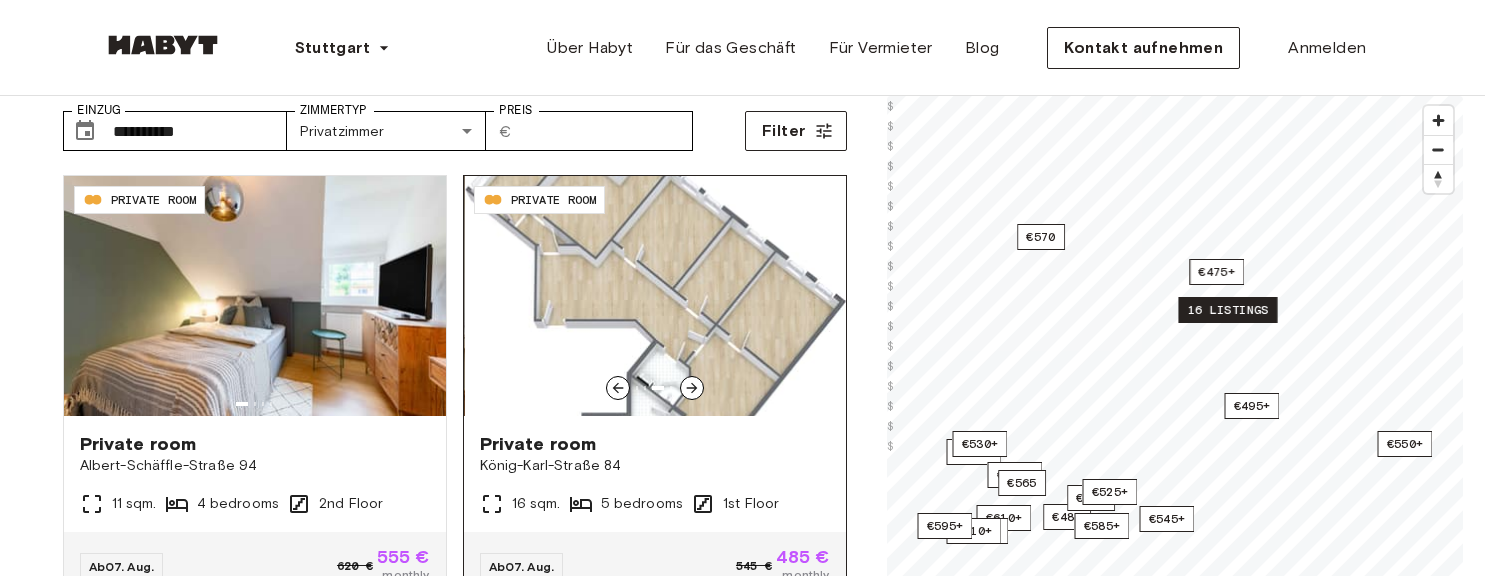 click 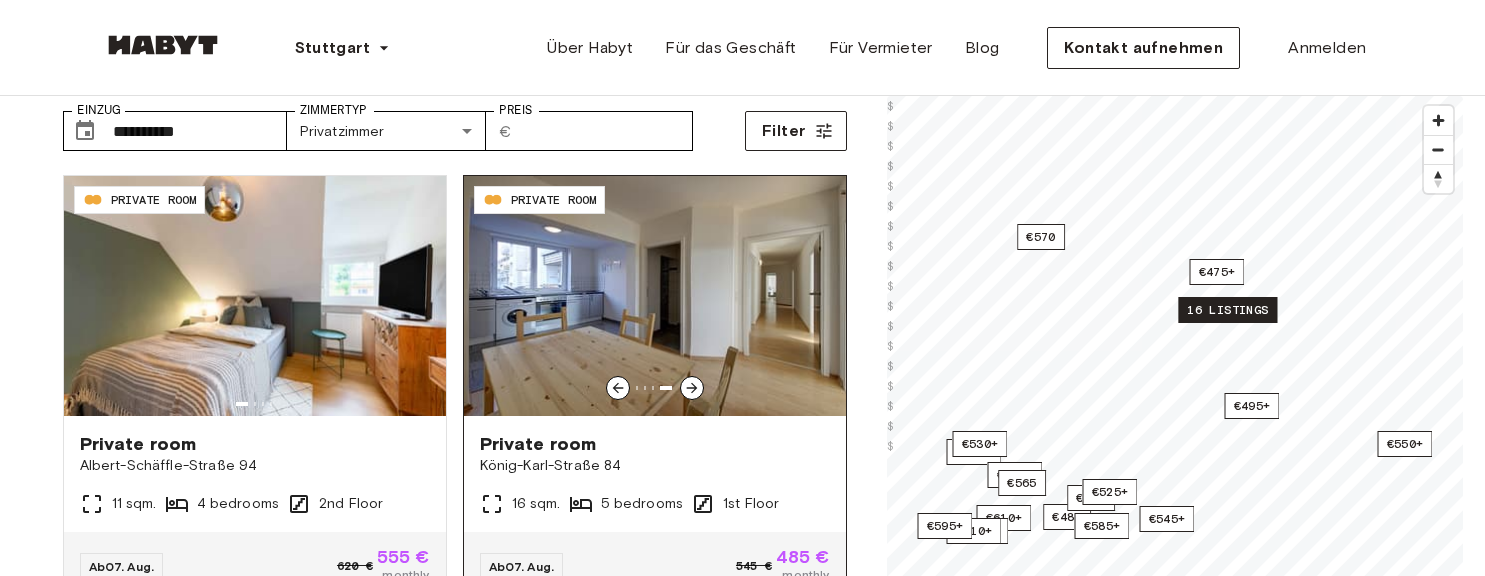 click at bounding box center [692, 388] 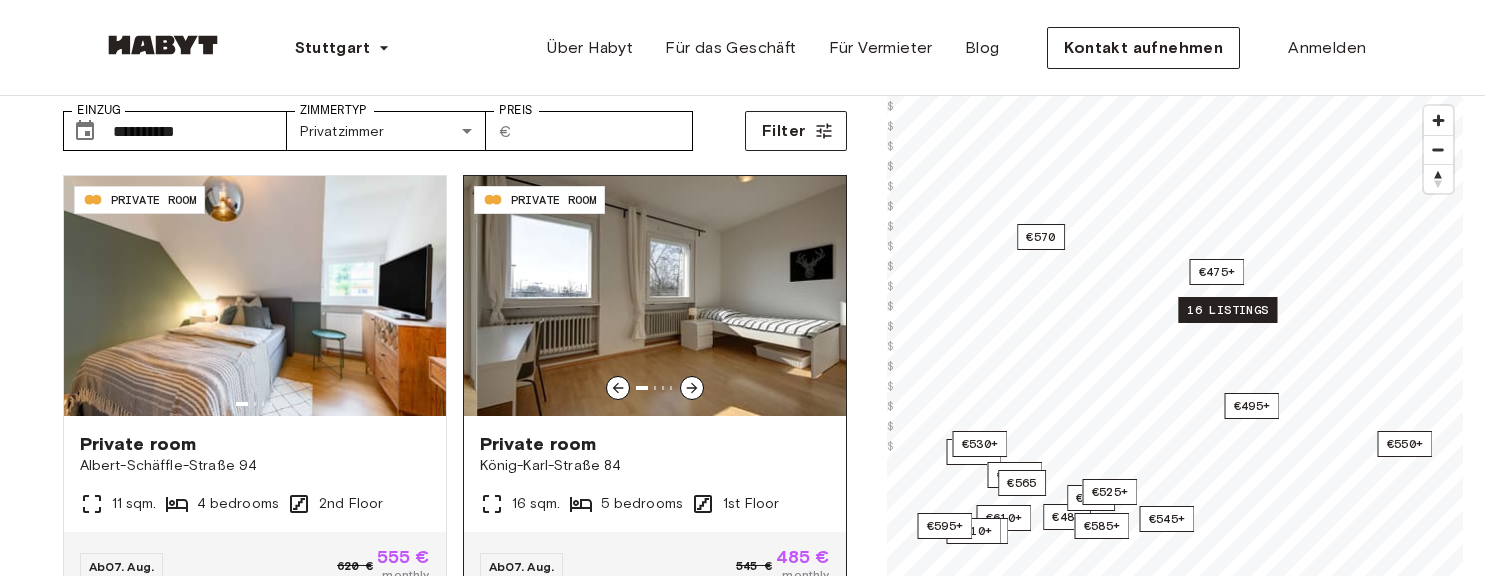 click at bounding box center [692, 388] 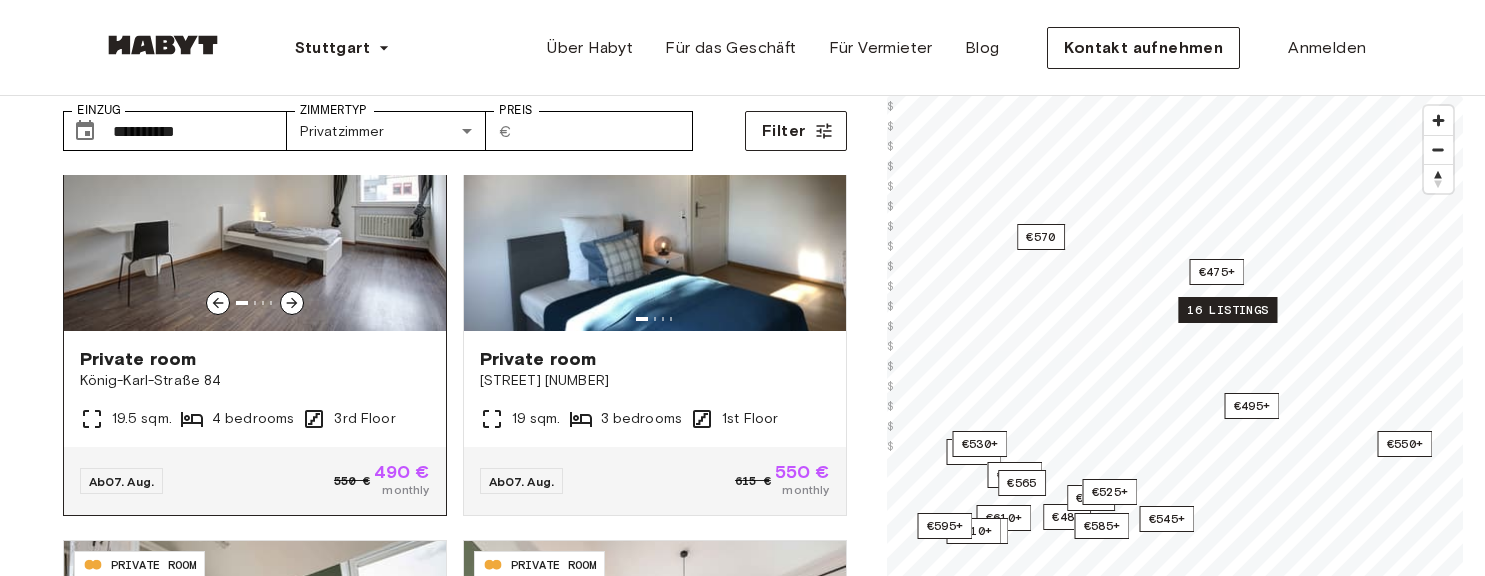 scroll, scrollTop: 1400, scrollLeft: 0, axis: vertical 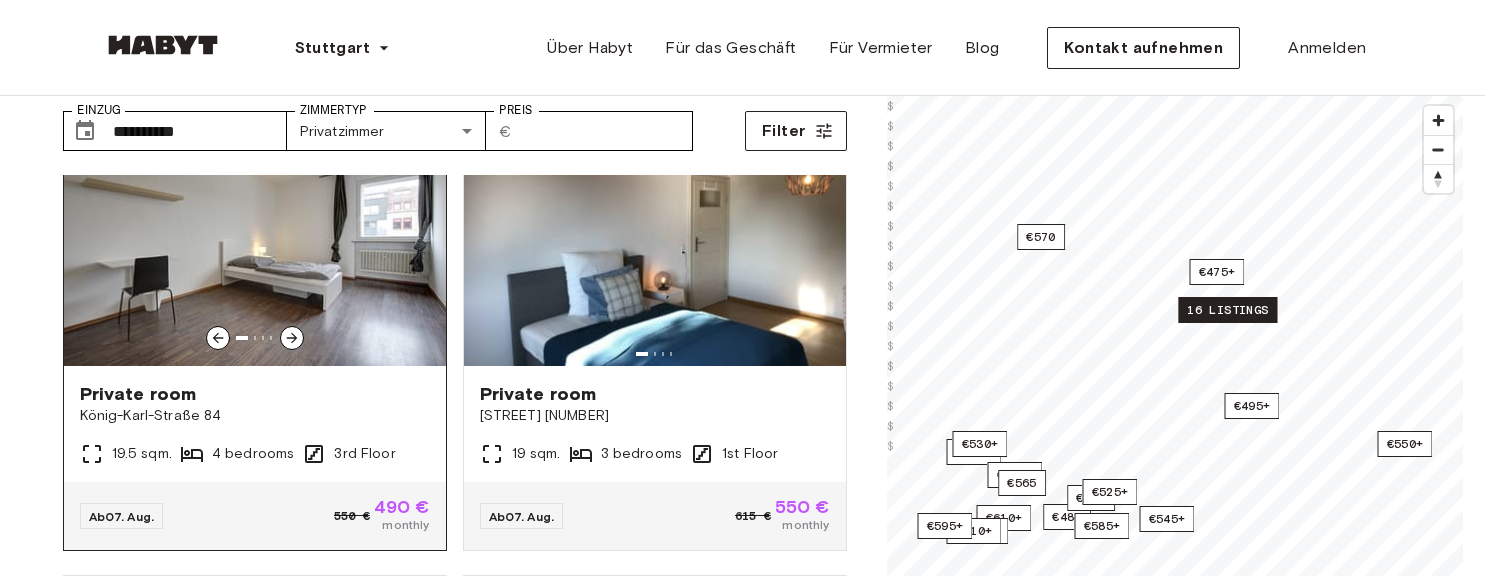 click 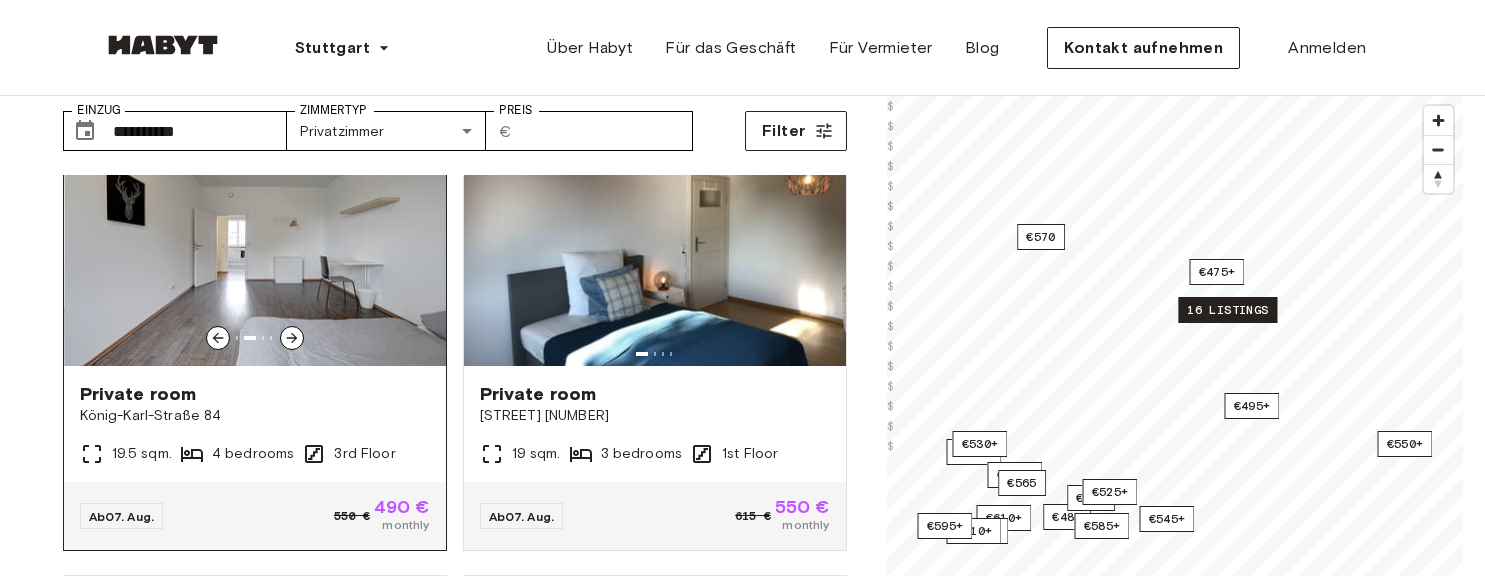 click 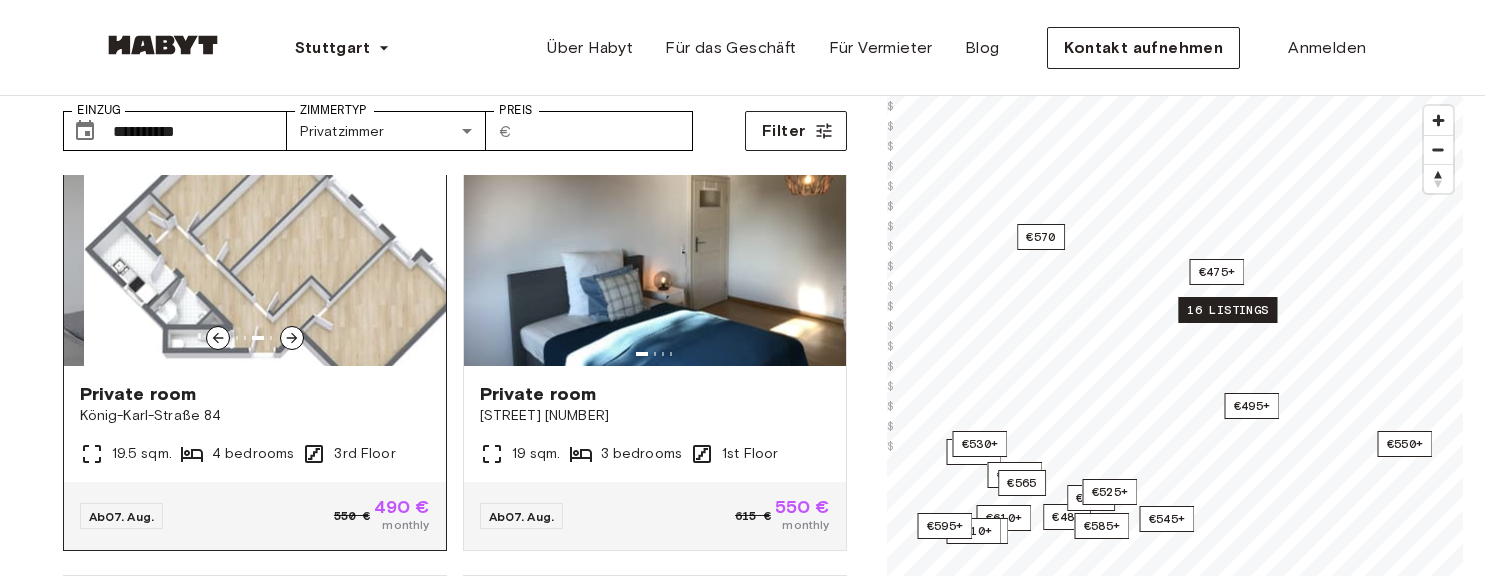 click 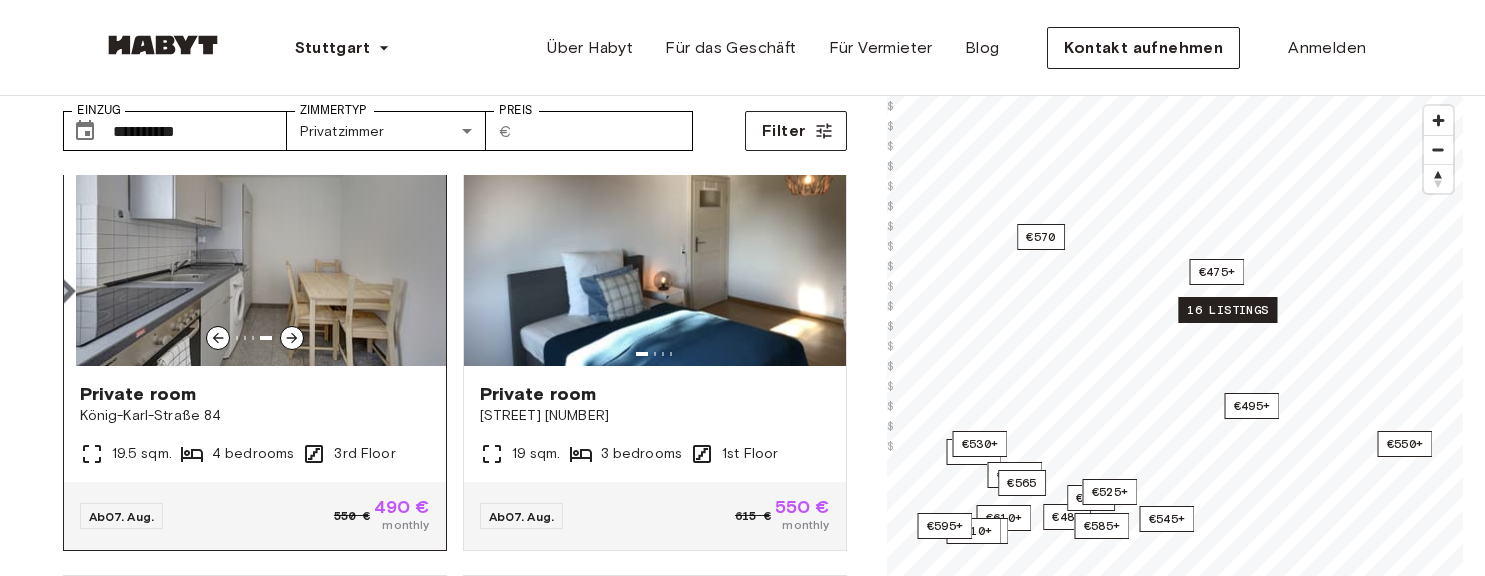 click 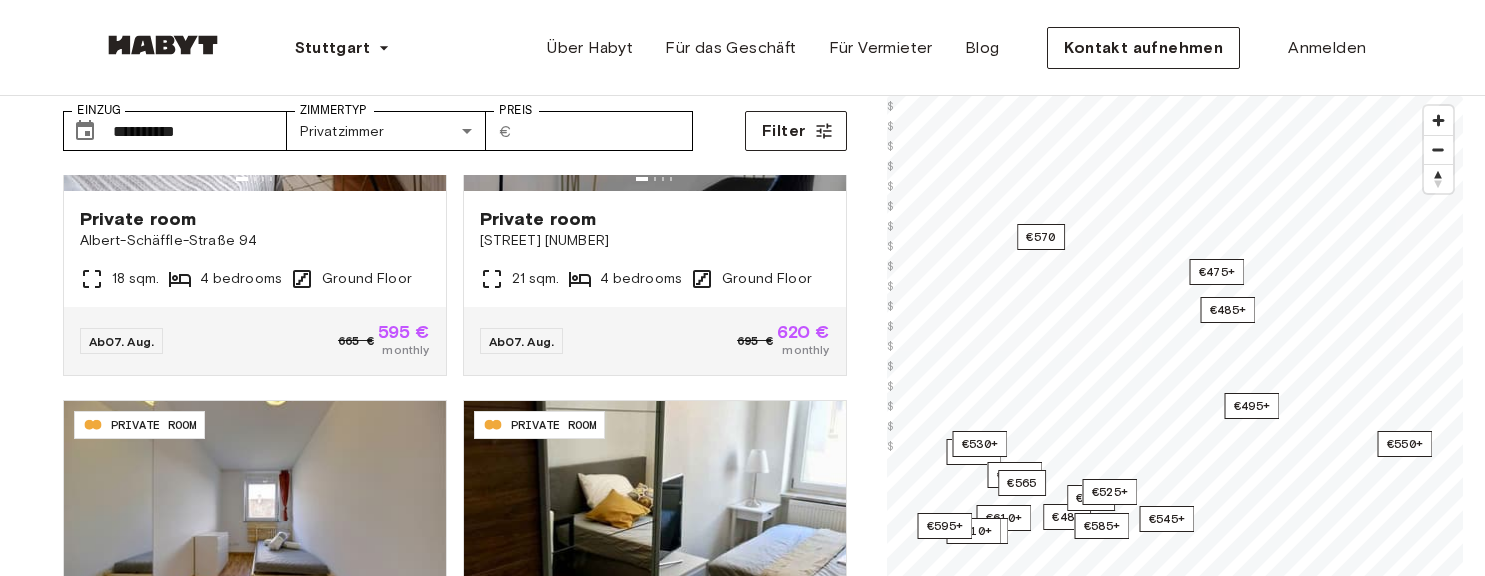 scroll, scrollTop: 2600, scrollLeft: 0, axis: vertical 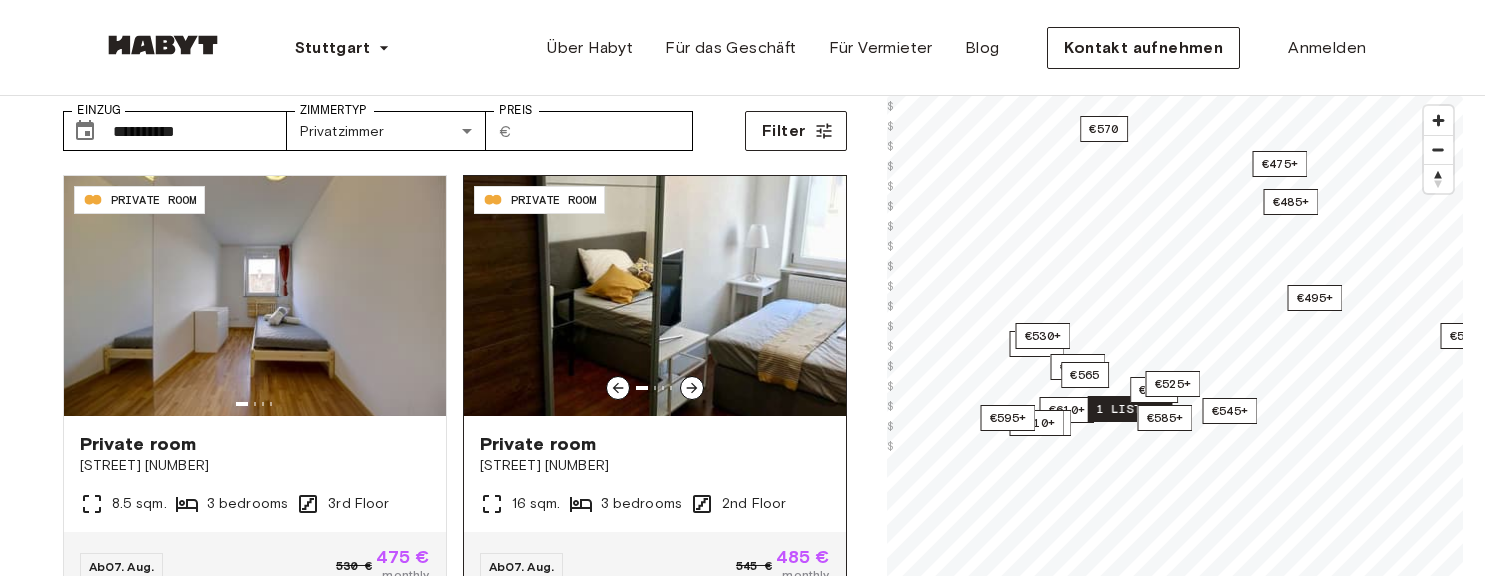 click 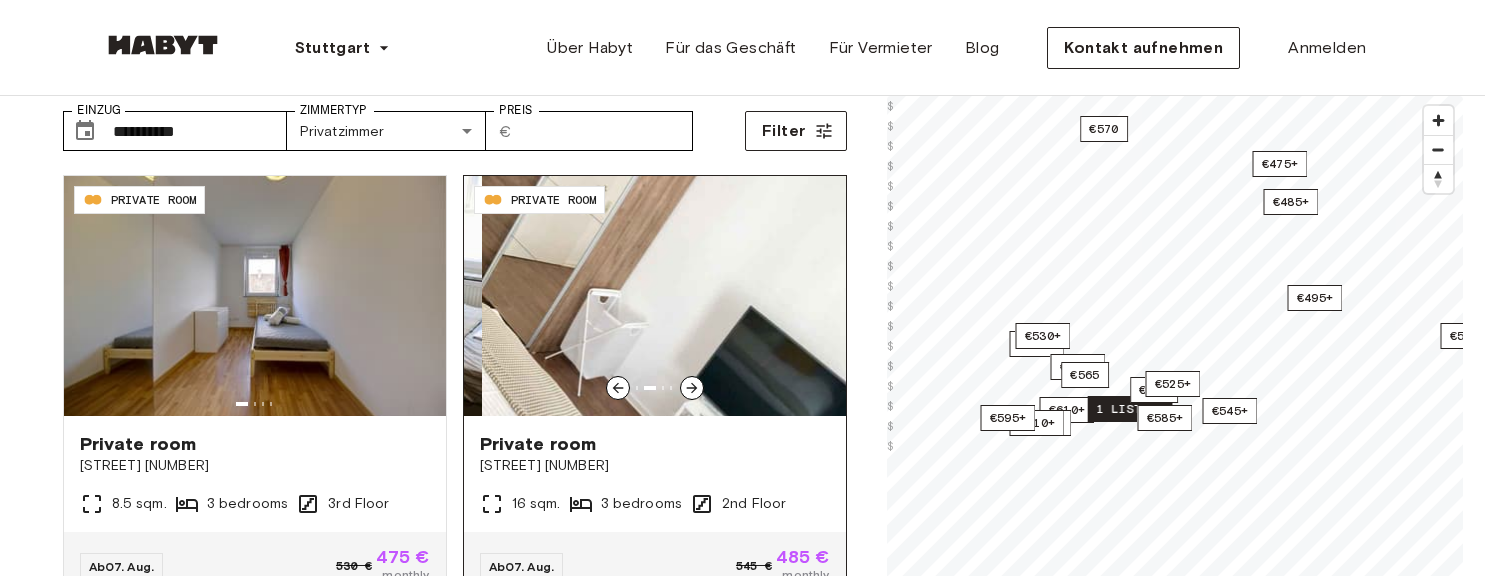 click 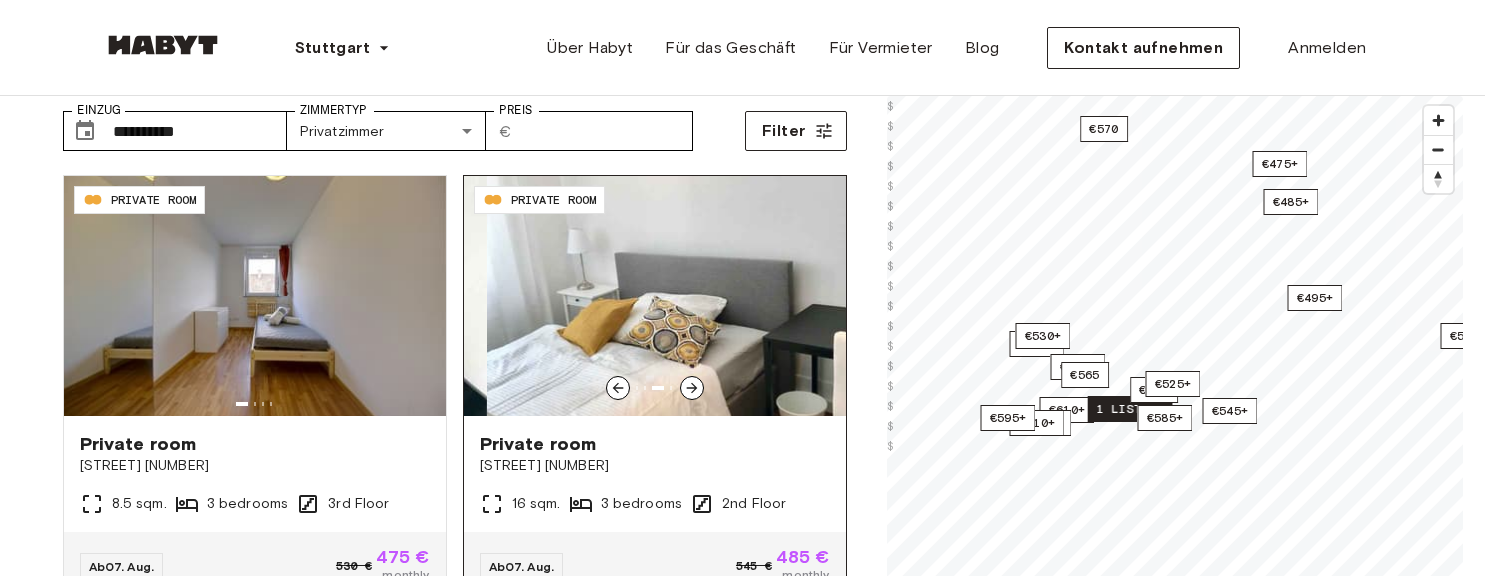 click 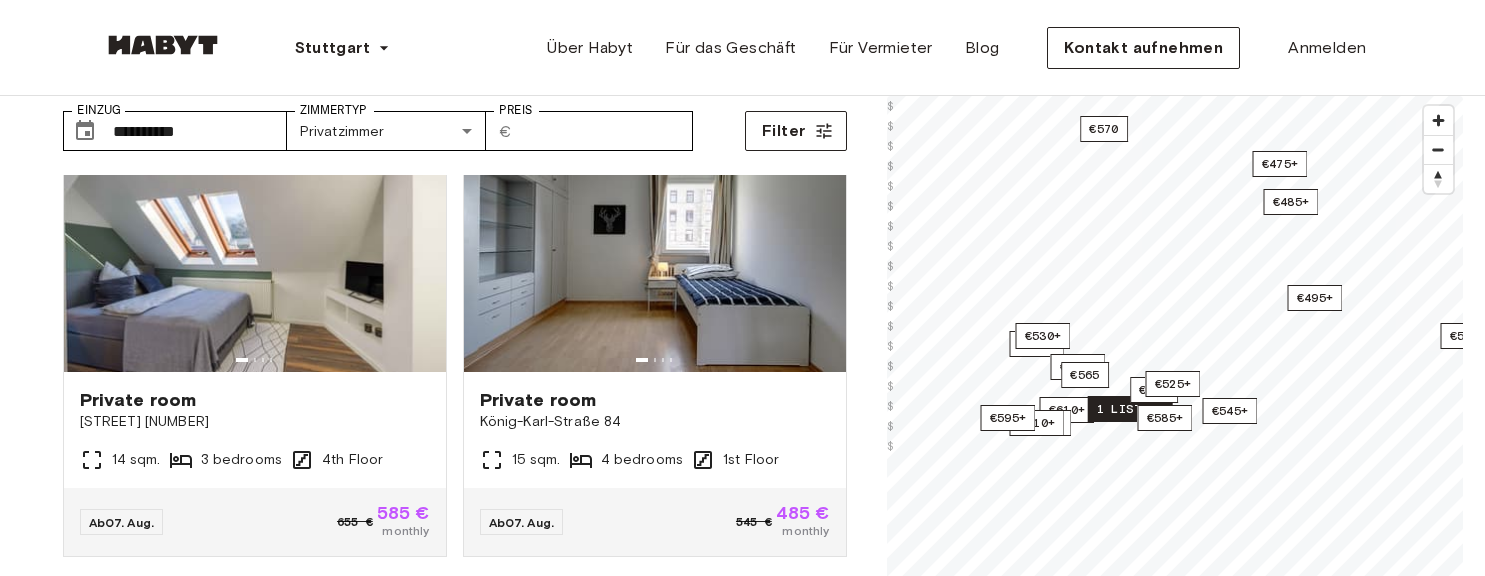 scroll, scrollTop: 3200, scrollLeft: 0, axis: vertical 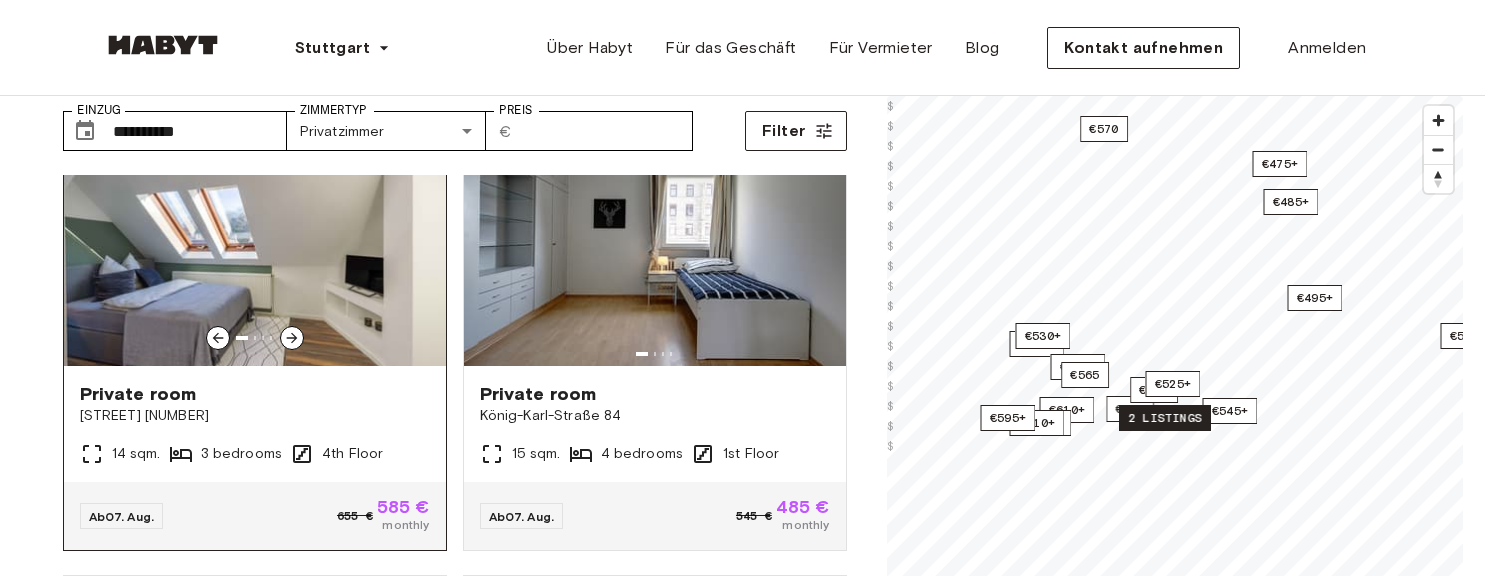 click 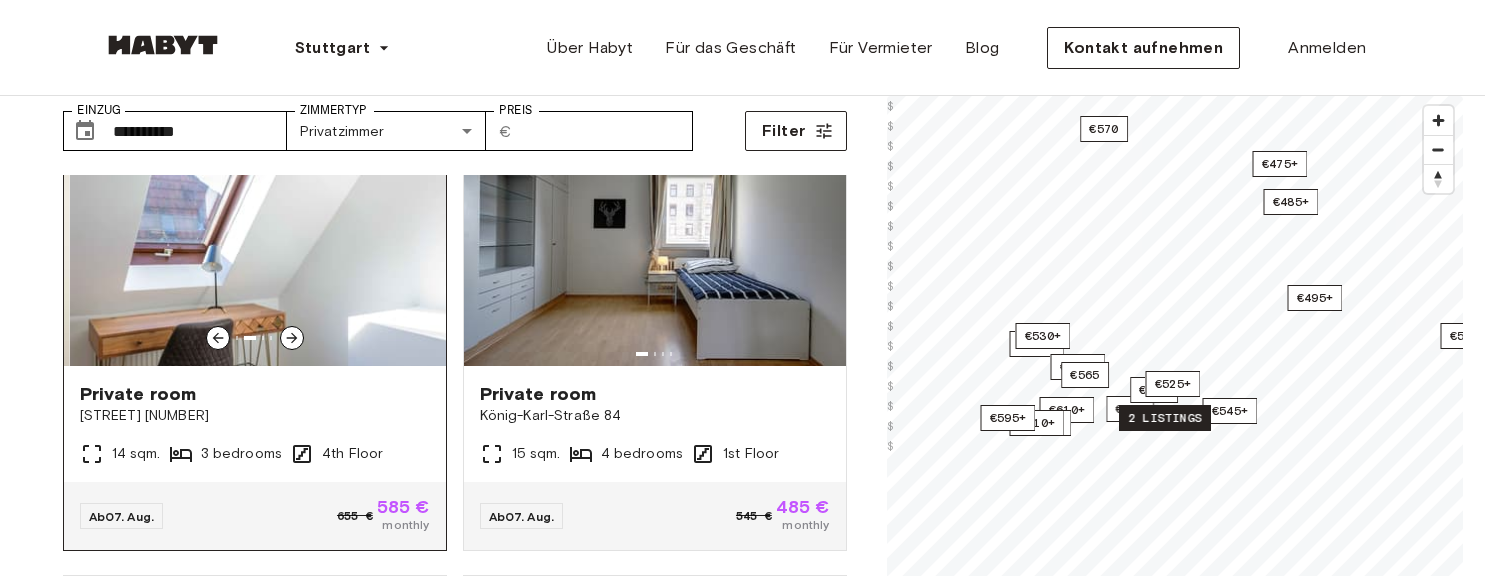 click 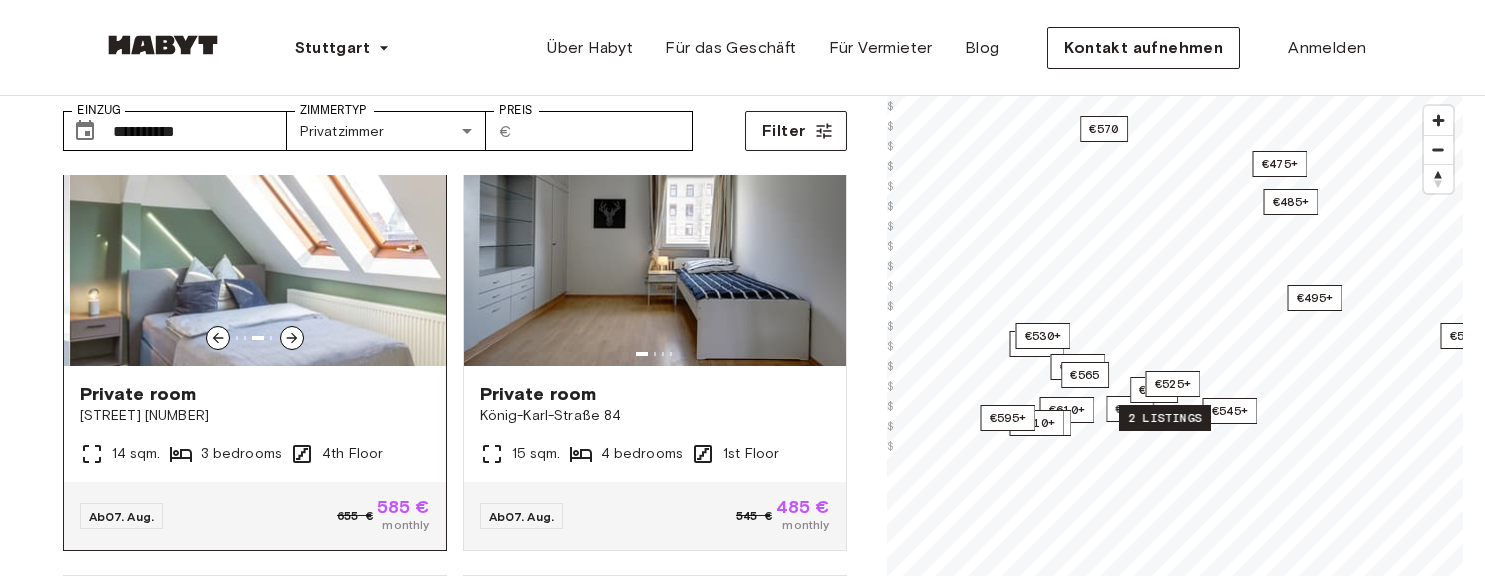 click 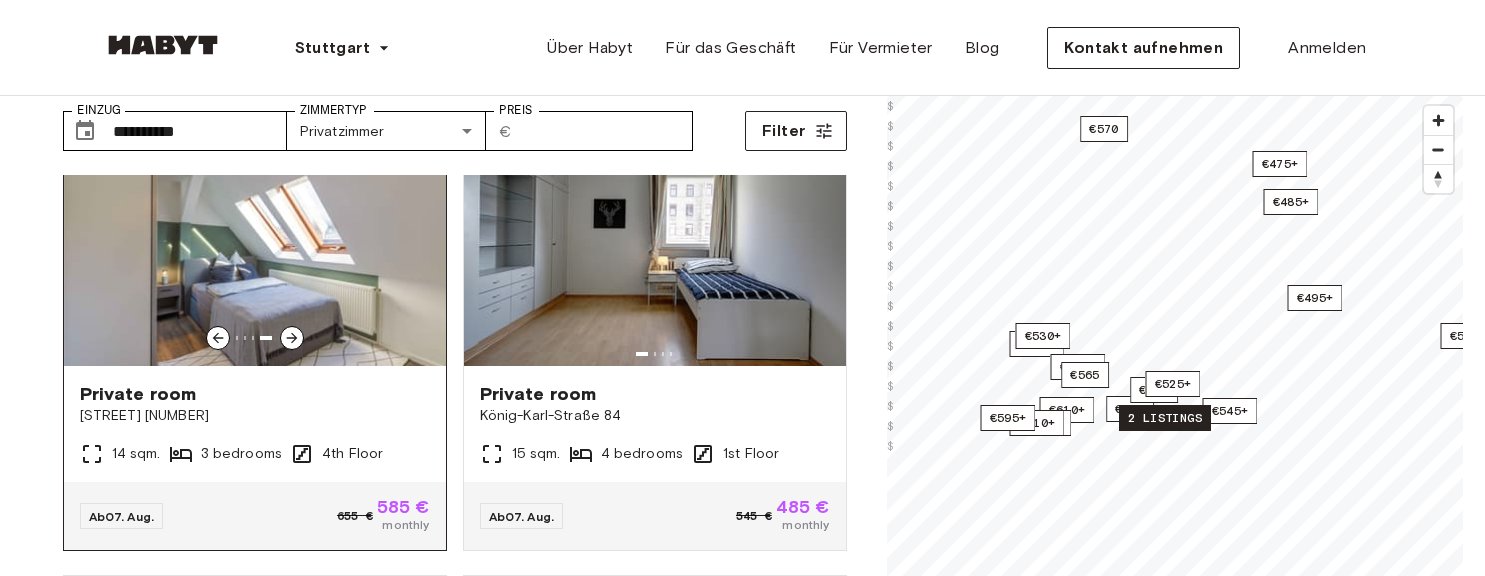 click 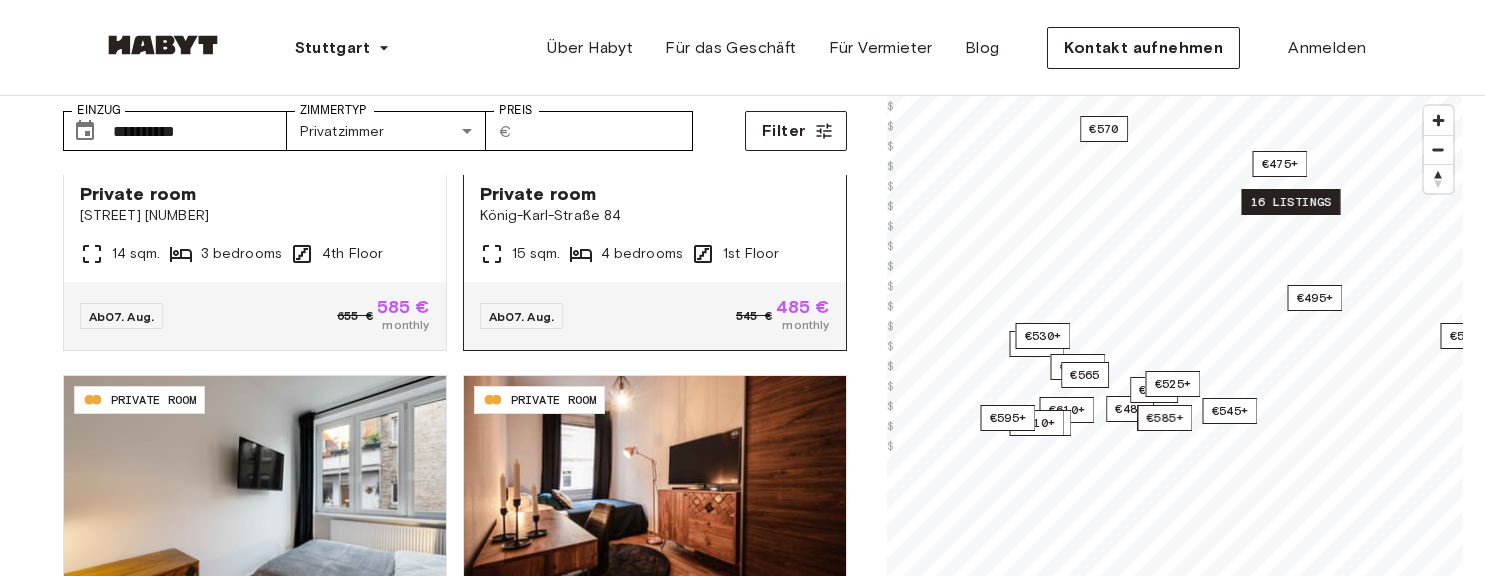 scroll, scrollTop: 3600, scrollLeft: 0, axis: vertical 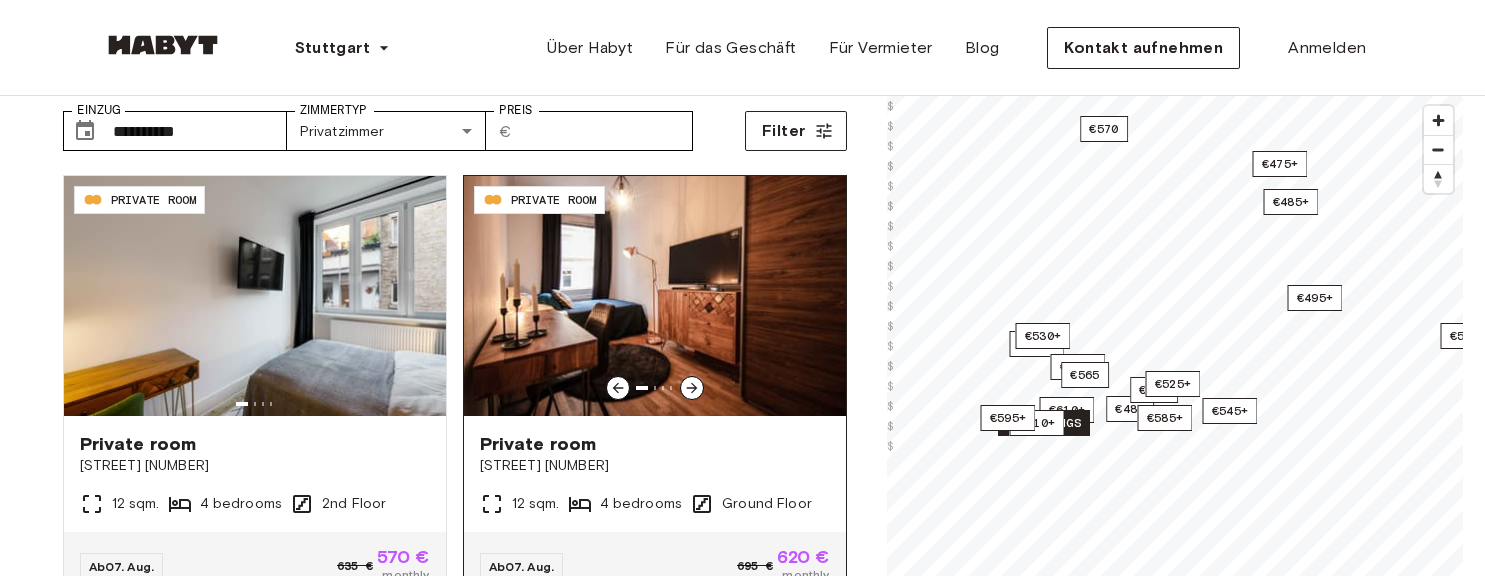click 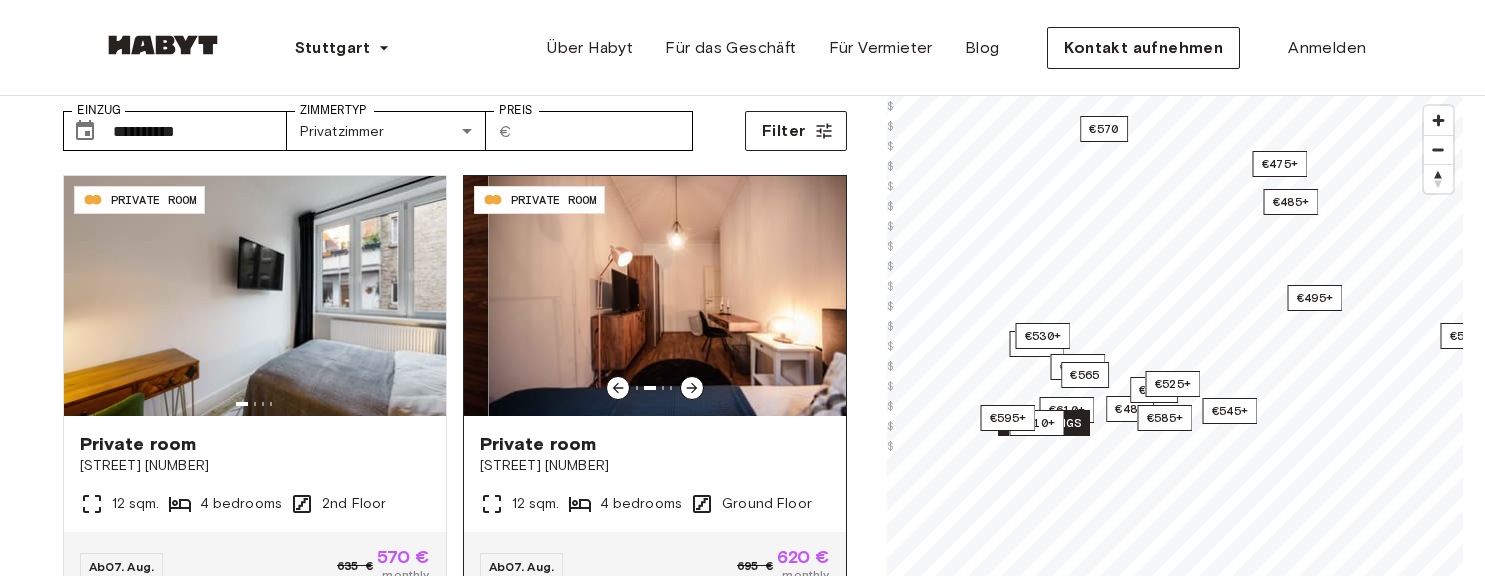 click 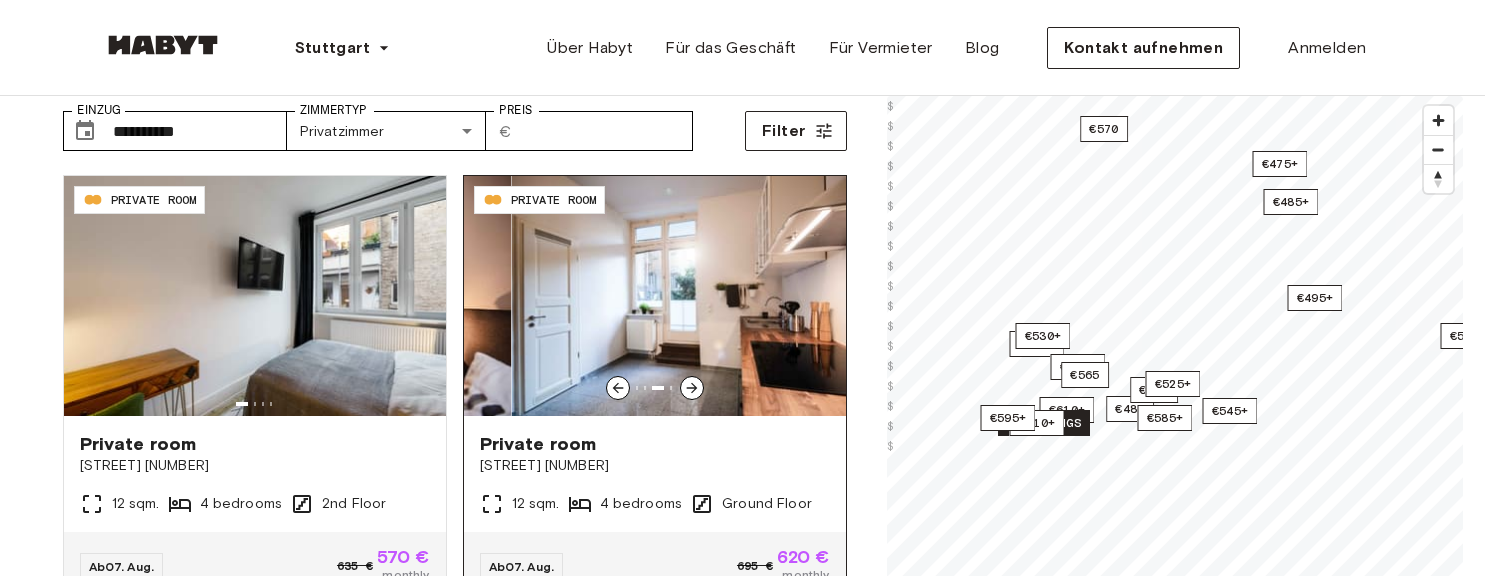 click 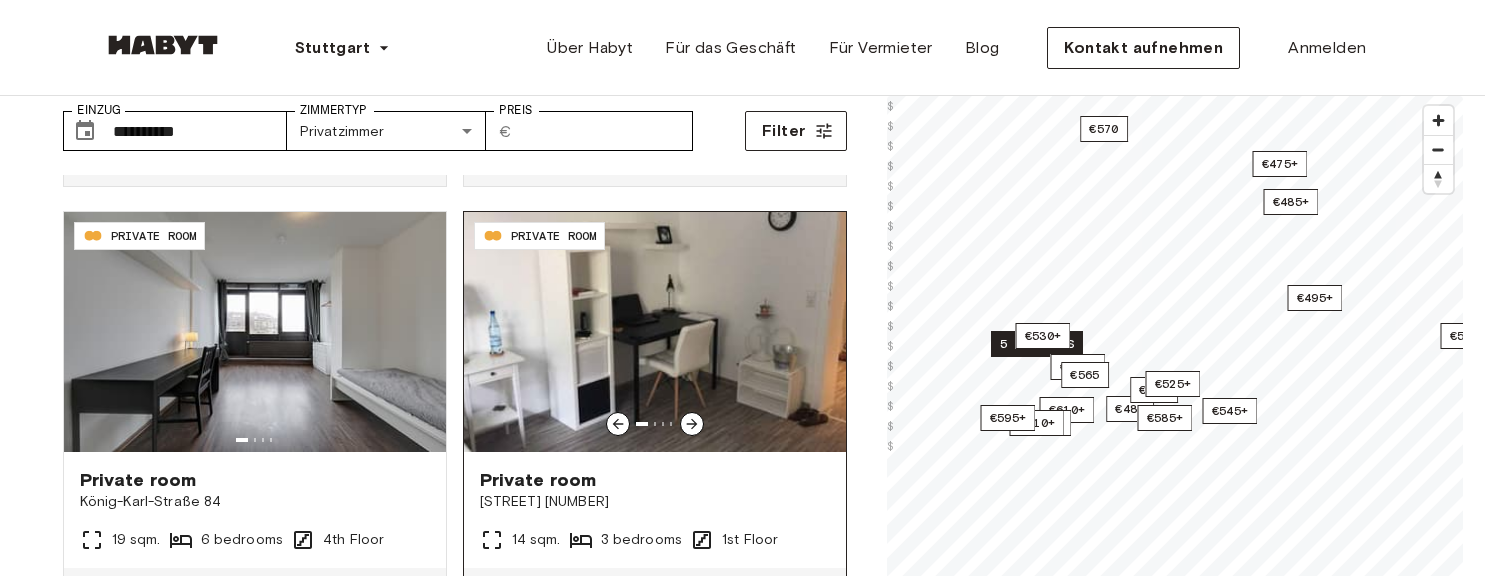 scroll, scrollTop: 4029, scrollLeft: 0, axis: vertical 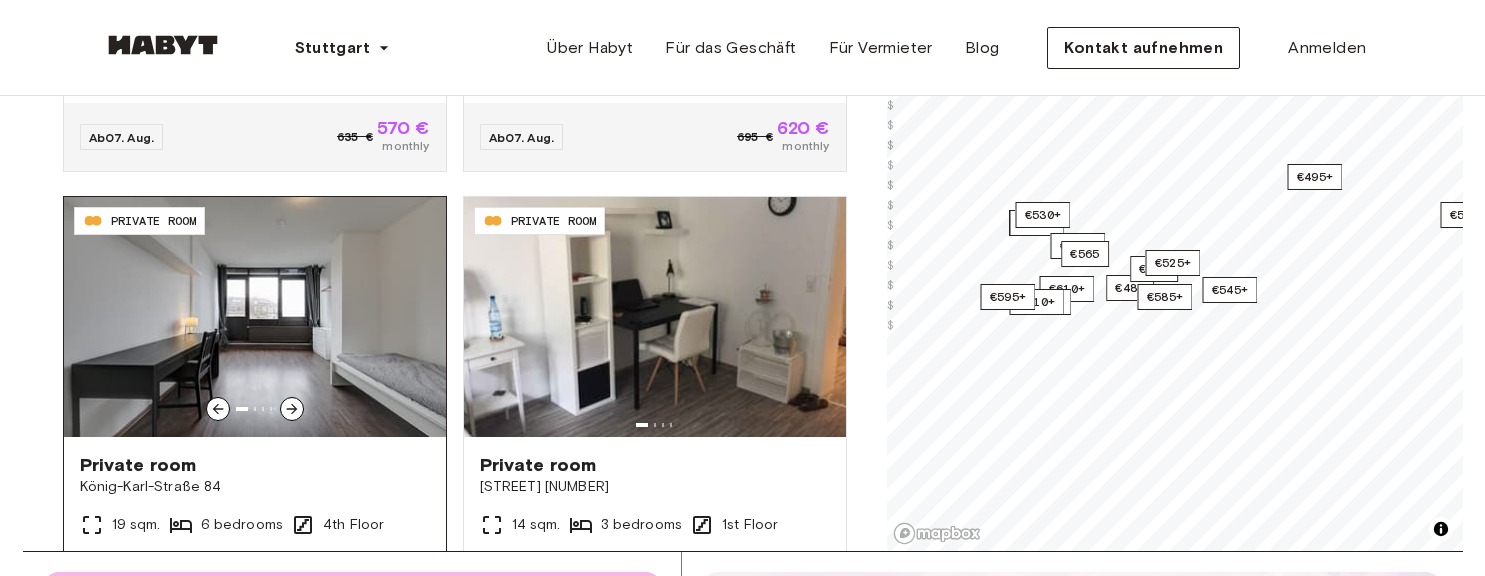 click at bounding box center [255, 317] 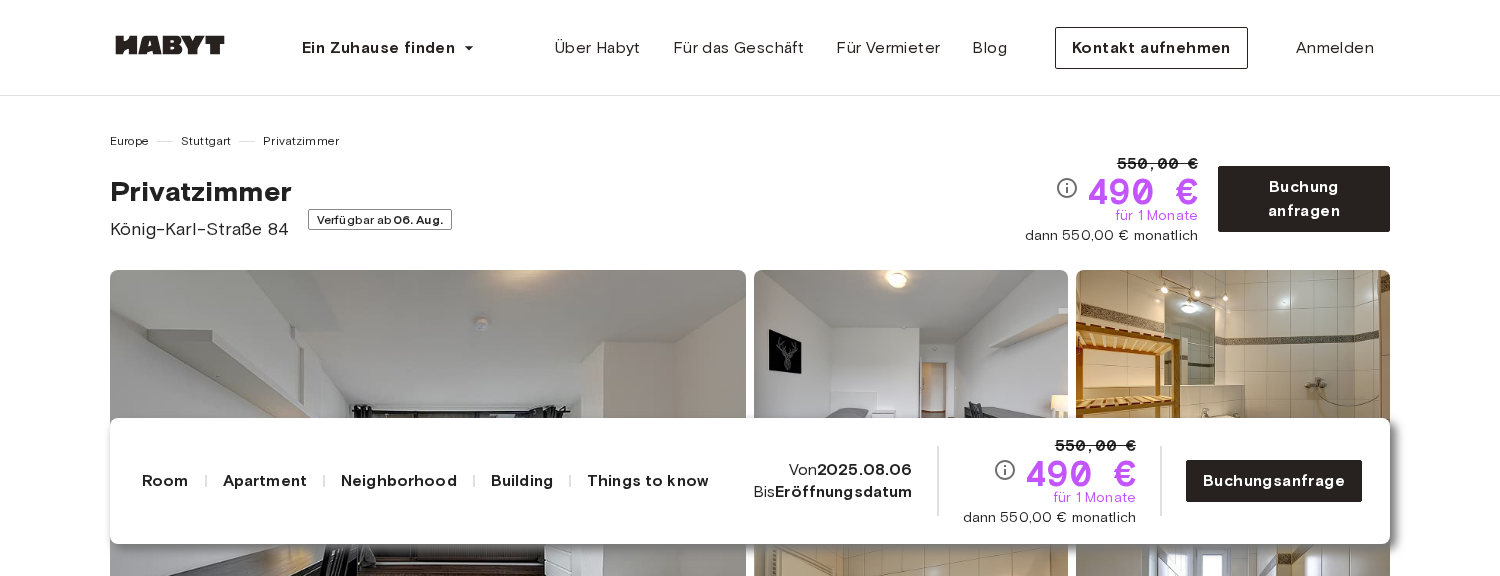 scroll, scrollTop: 0, scrollLeft: 0, axis: both 